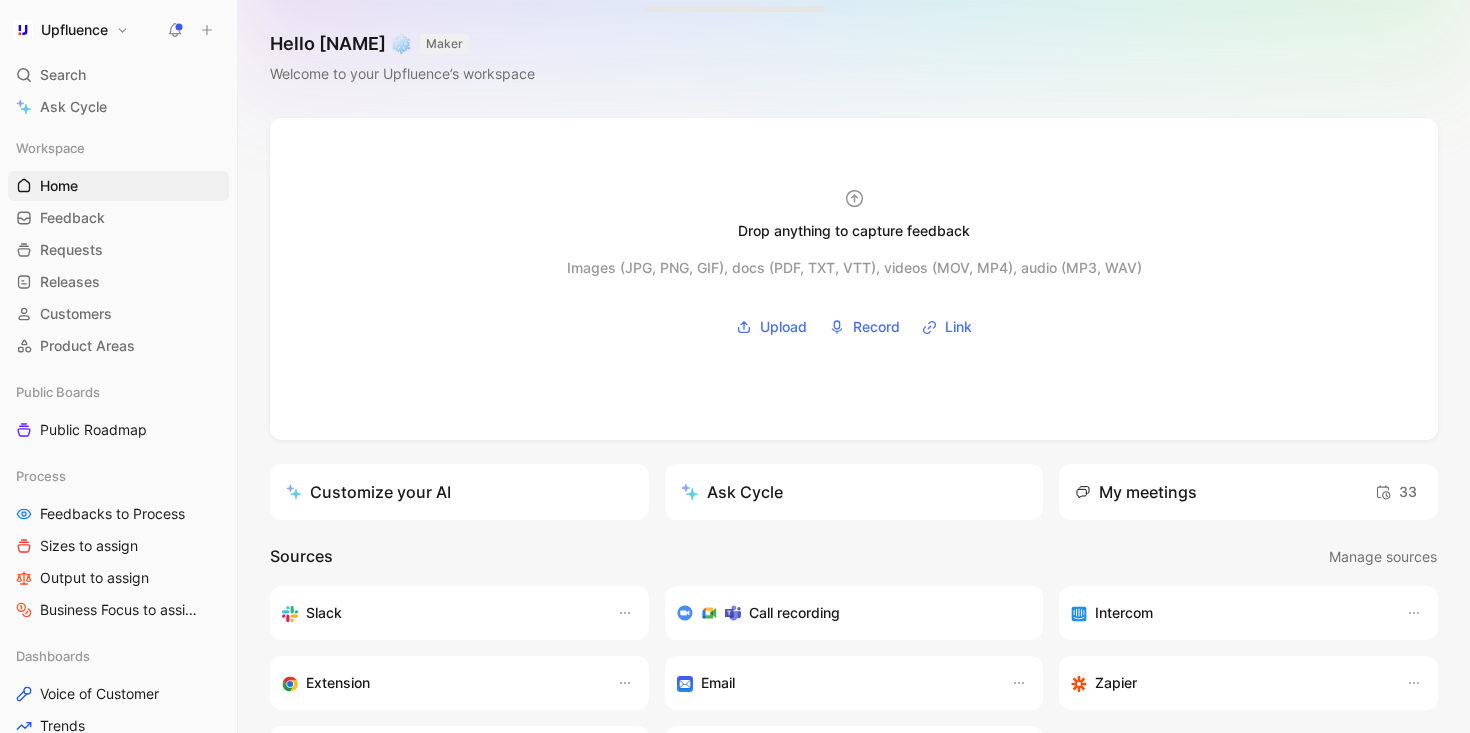 scroll, scrollTop: 0, scrollLeft: 0, axis: both 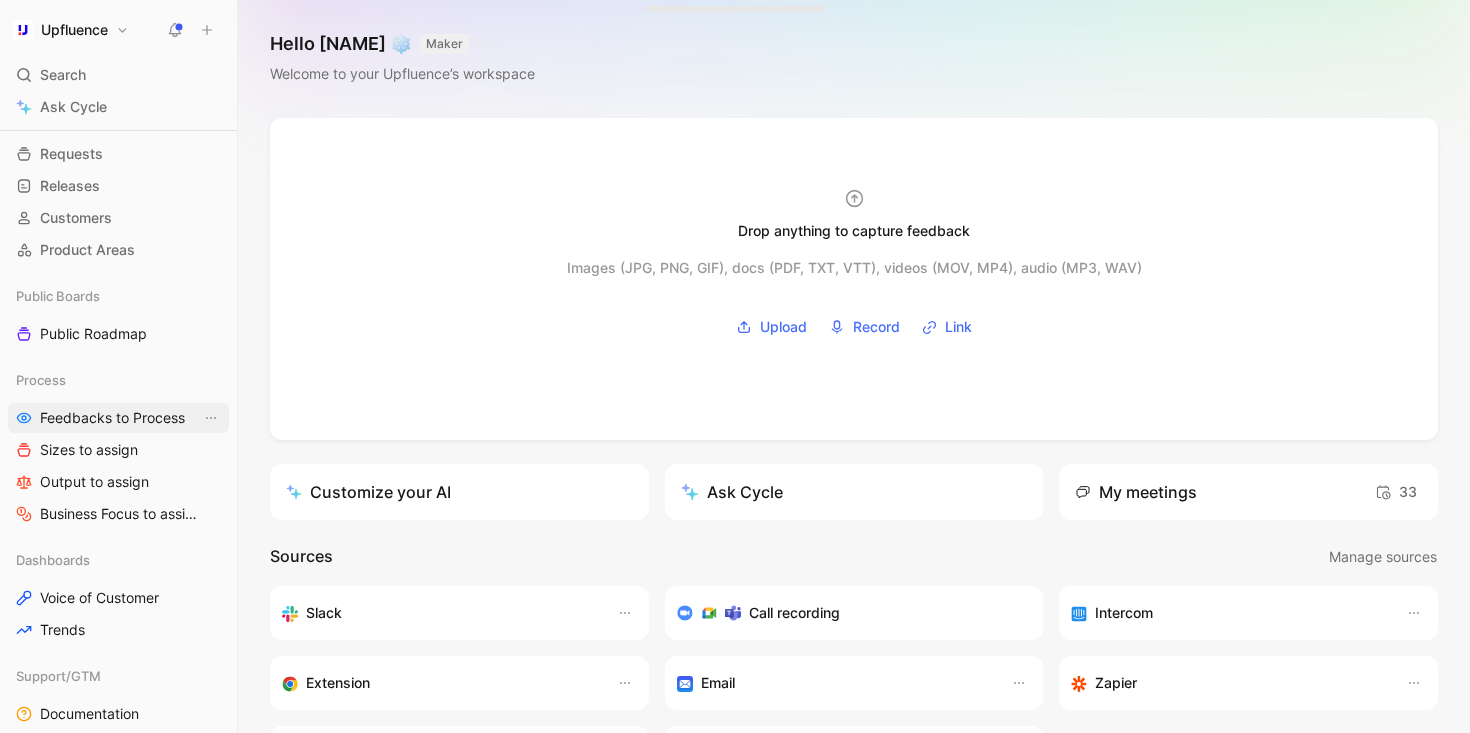 click on "Feedbacks to Process" at bounding box center (112, 418) 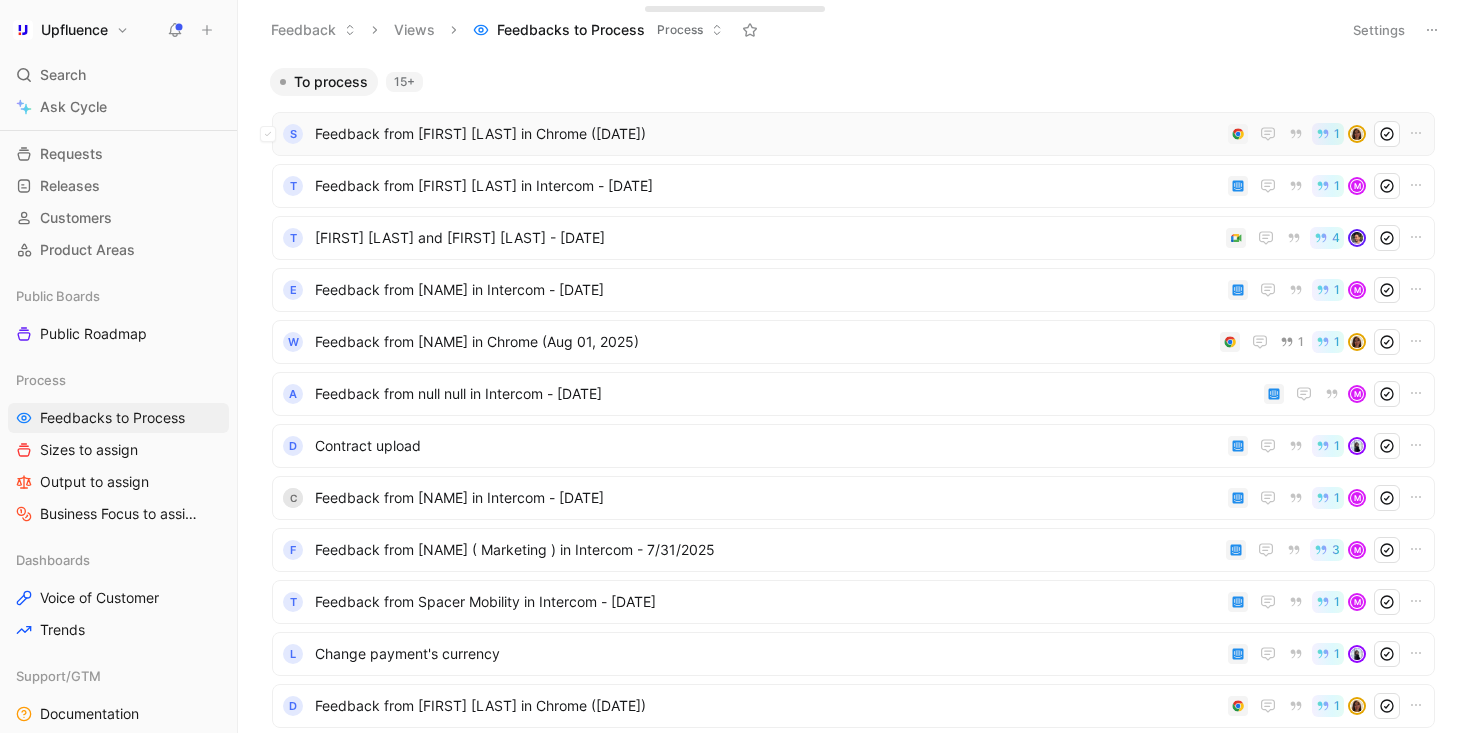 click on "Feedback from [FIRST] [LAST] in Chrome ([DATE])" at bounding box center [767, 134] 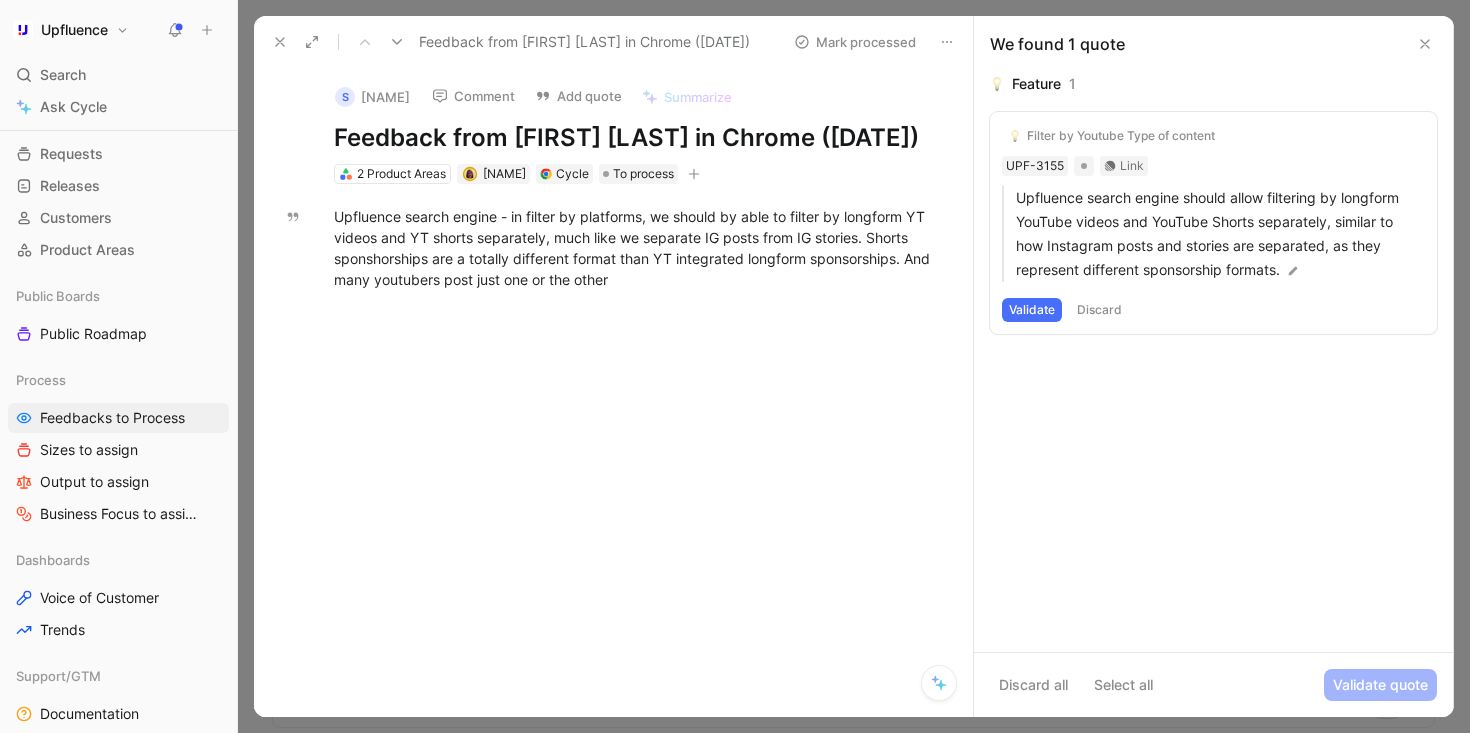 click on "Validate" at bounding box center (1032, 310) 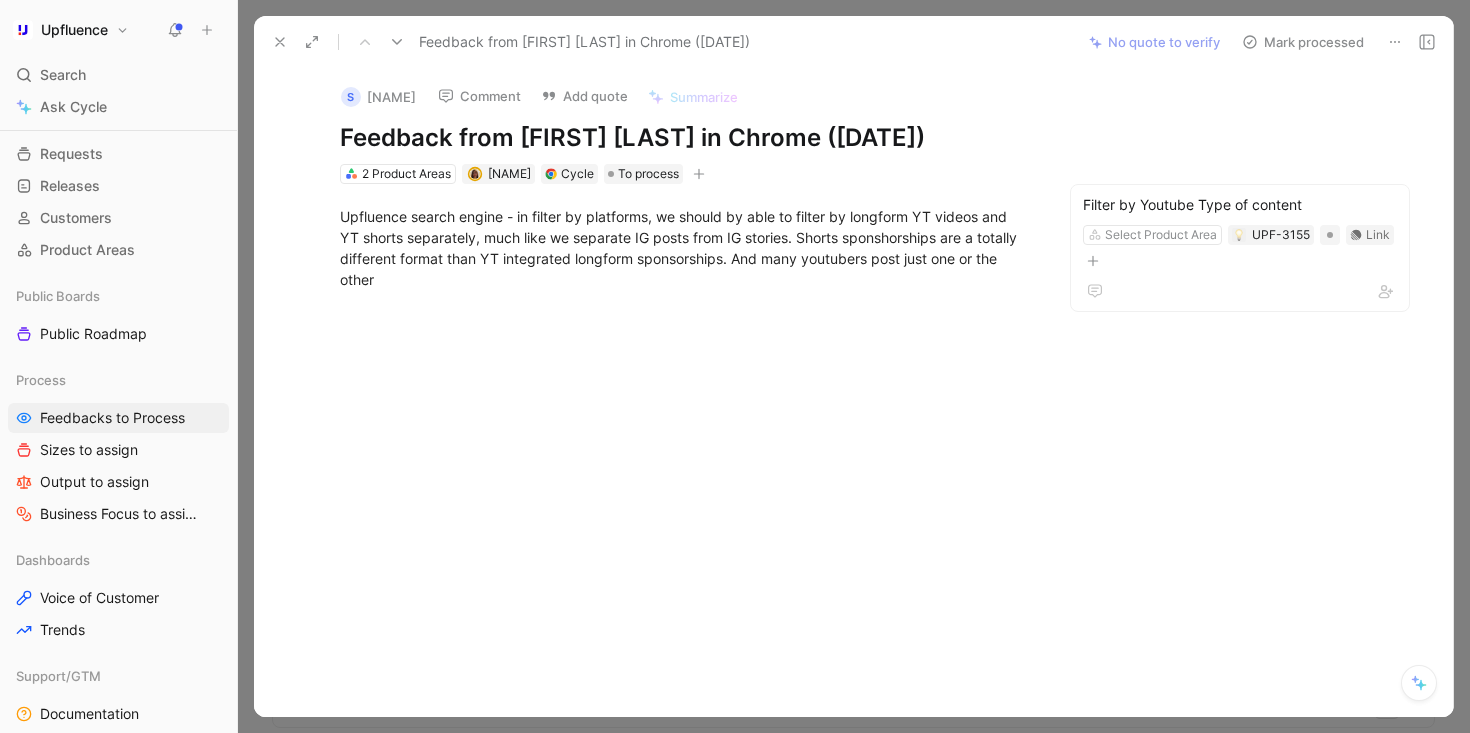 click on "Mark processed" at bounding box center [1303, 42] 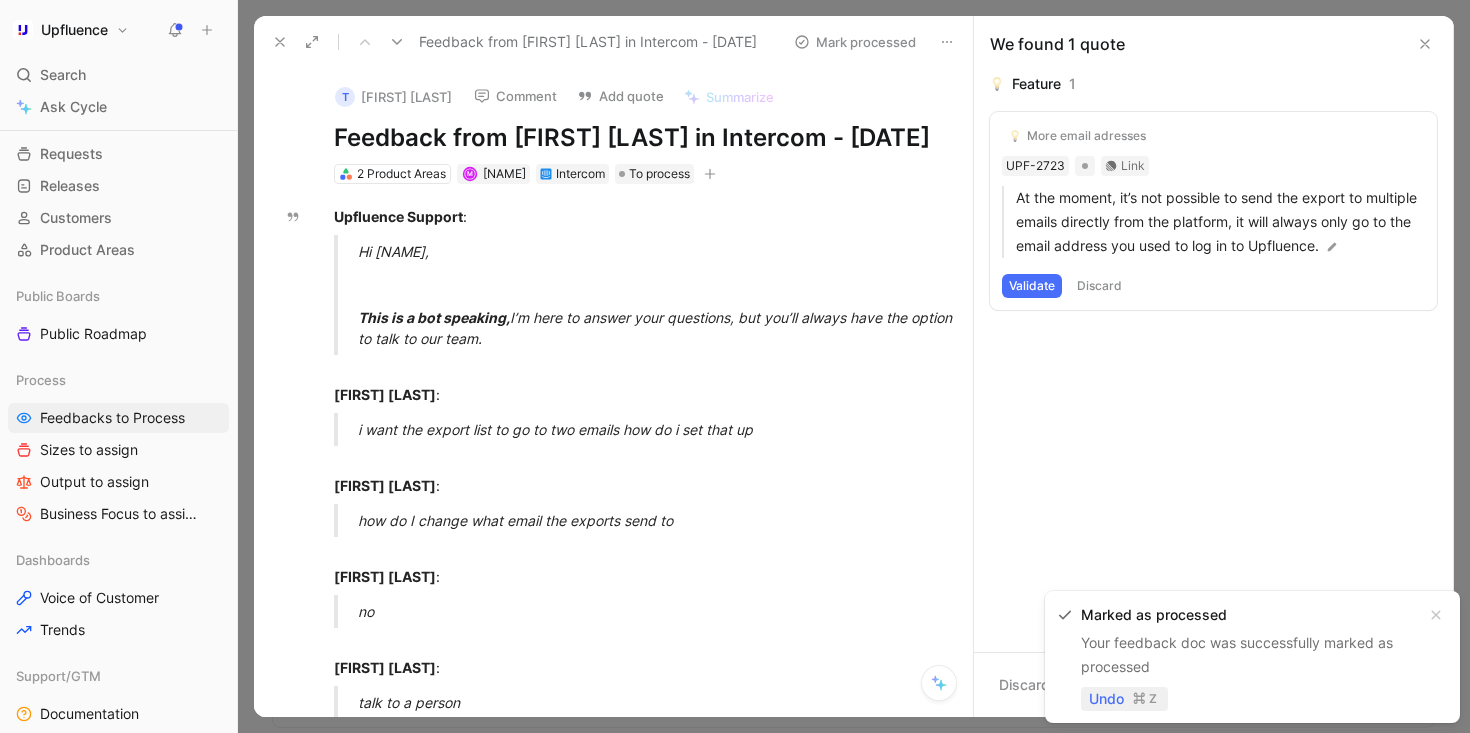click on "Undo" at bounding box center (1106, 699) 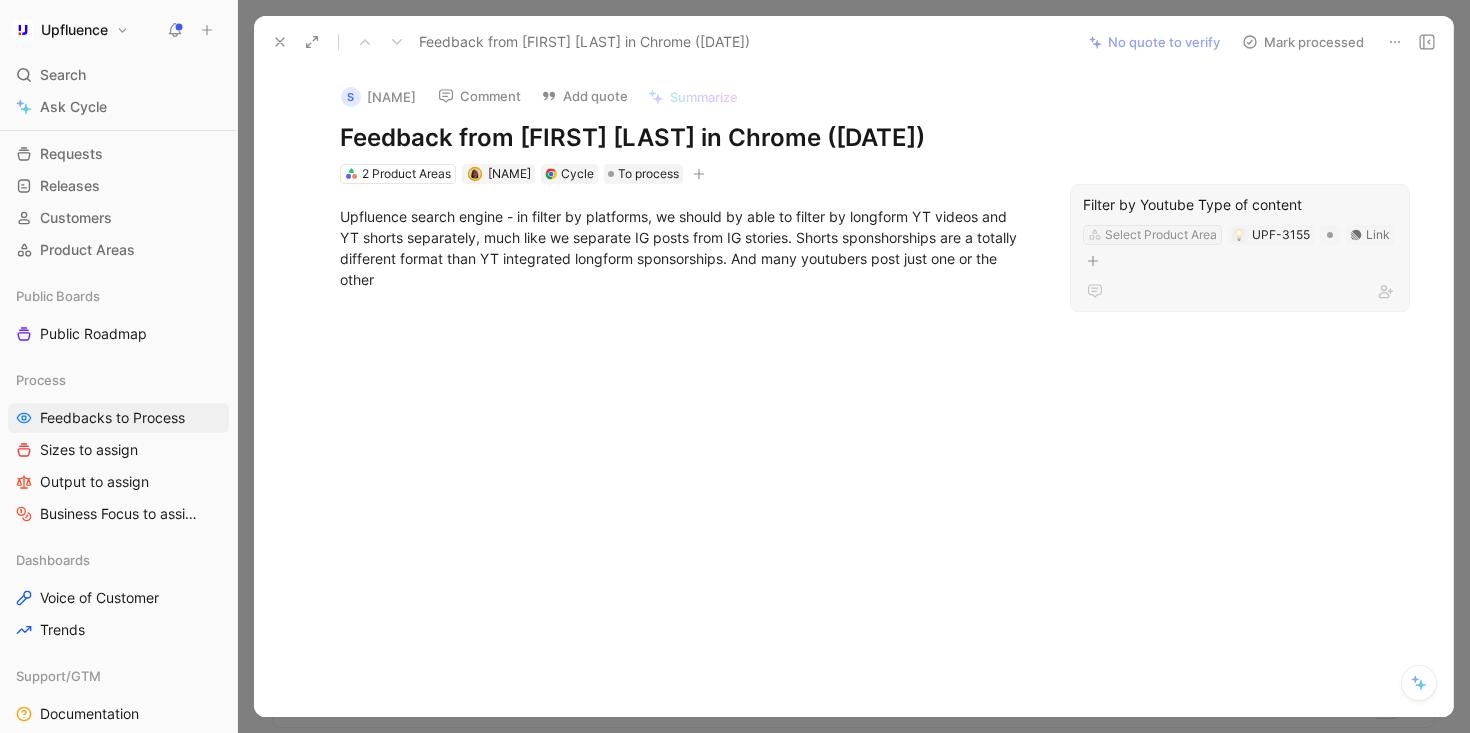click on "Select Product Area" at bounding box center (1161, 235) 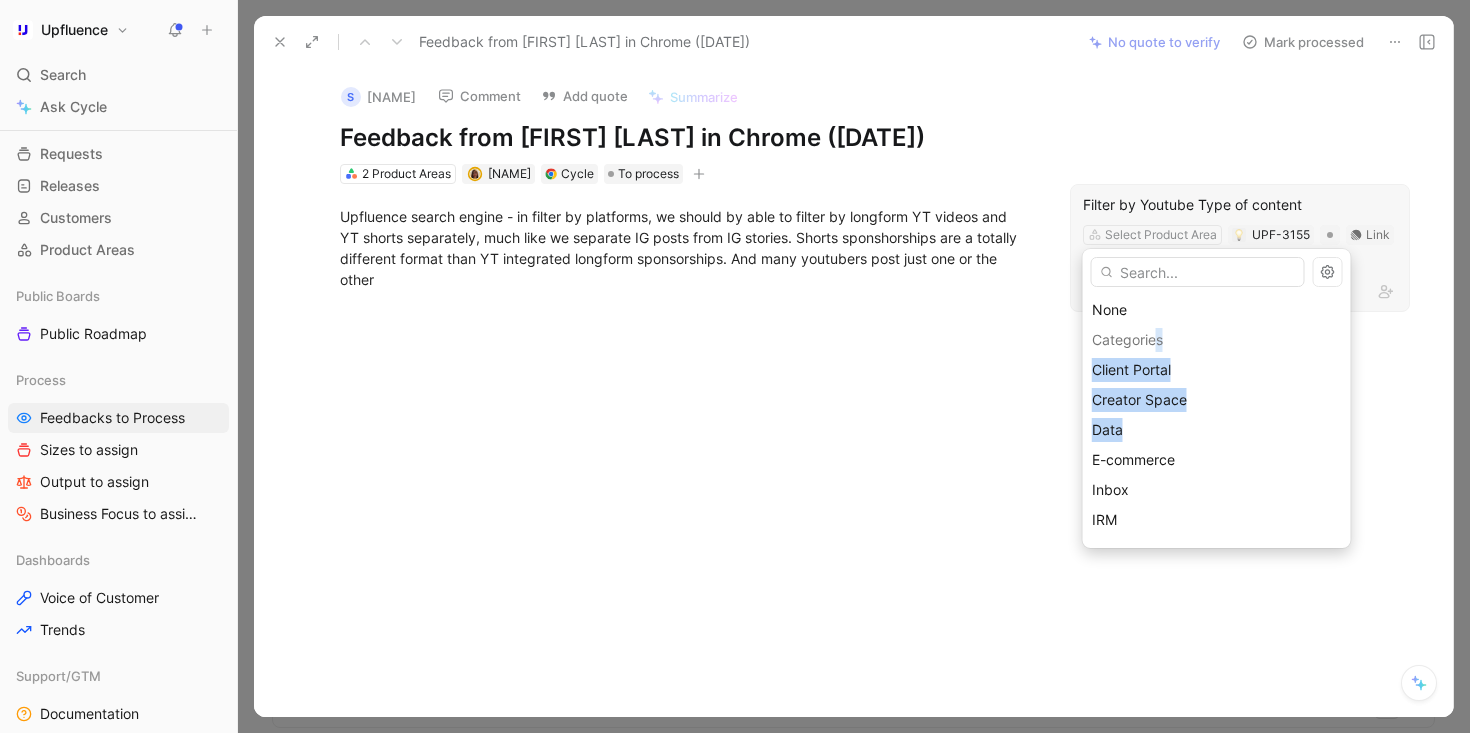 drag, startPoint x: 1144, startPoint y: 435, endPoint x: 1159, endPoint y: 332, distance: 104.0865 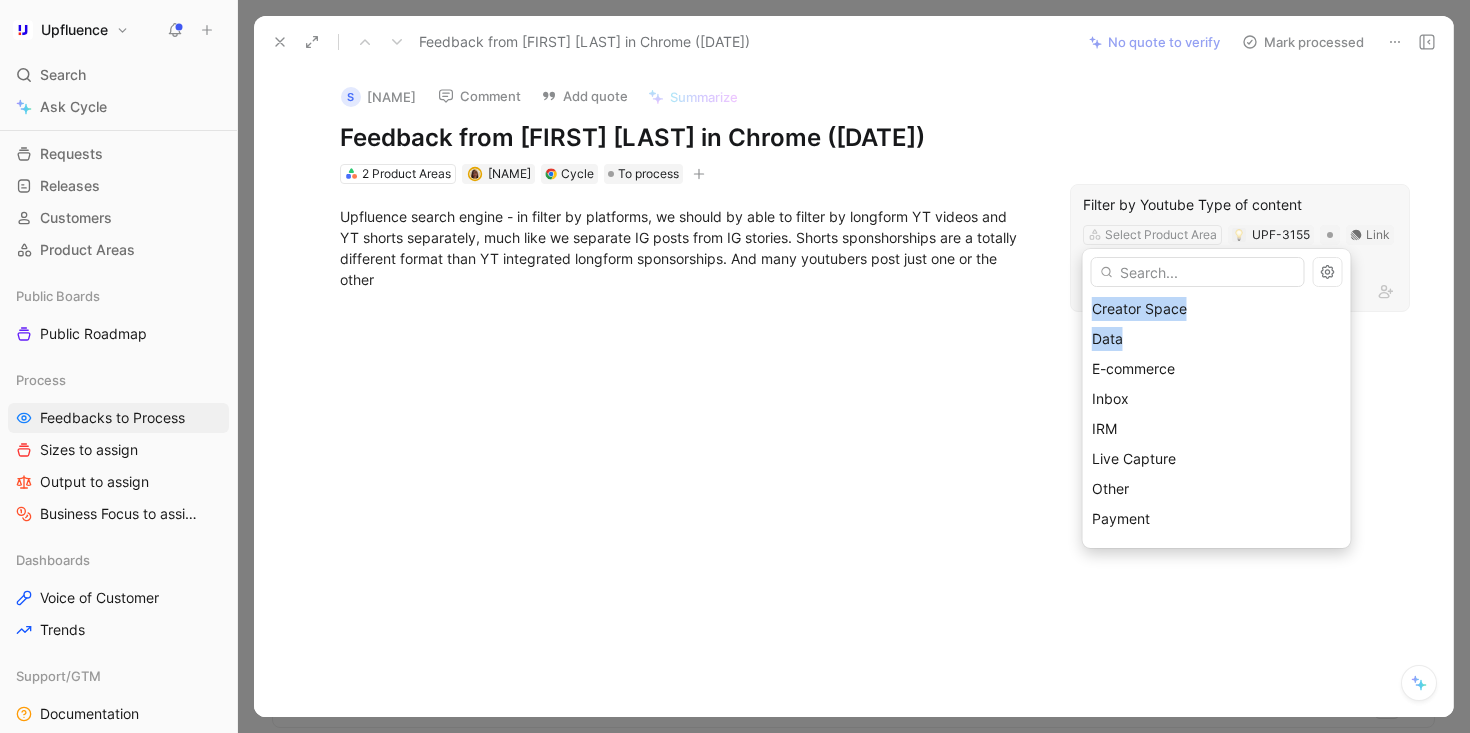 scroll, scrollTop: 287, scrollLeft: 0, axis: vertical 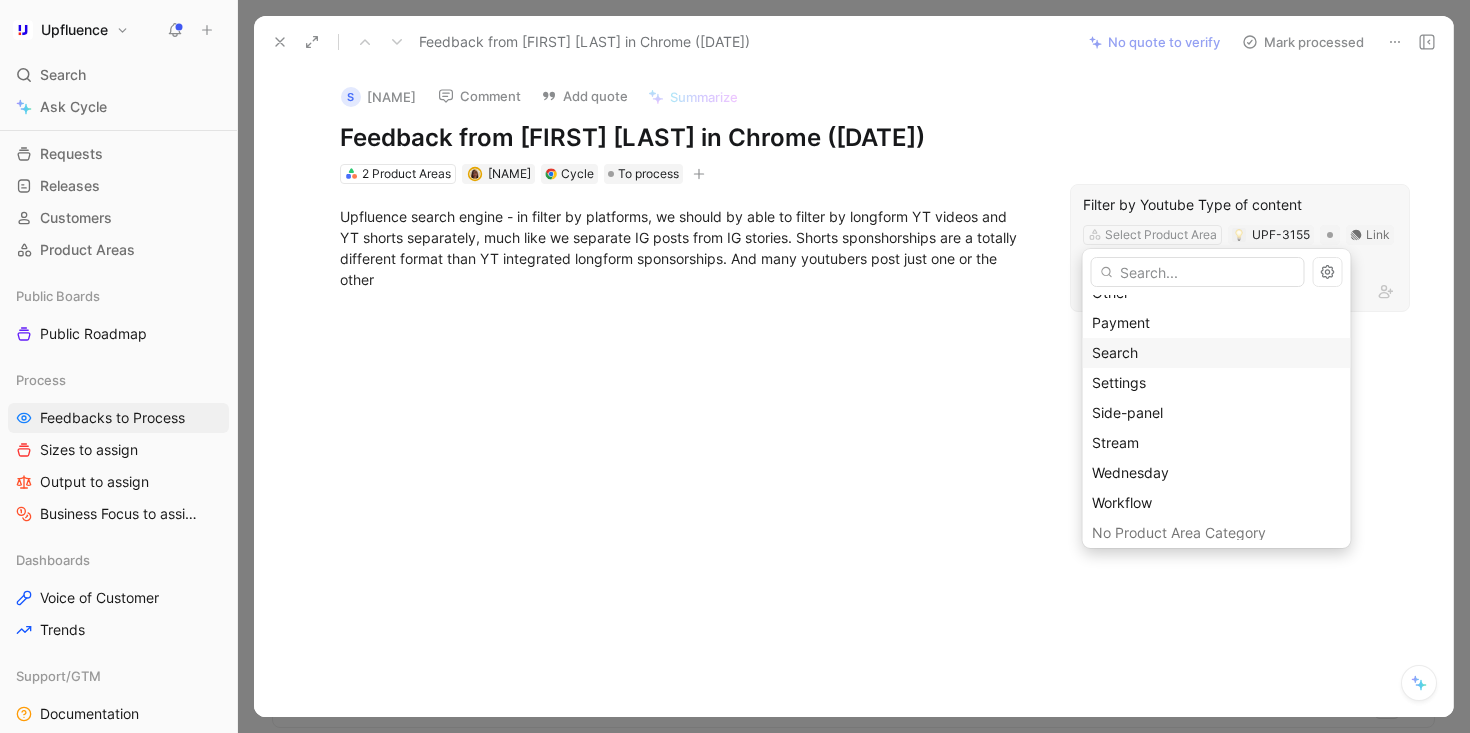 click on "Search" at bounding box center (1217, 353) 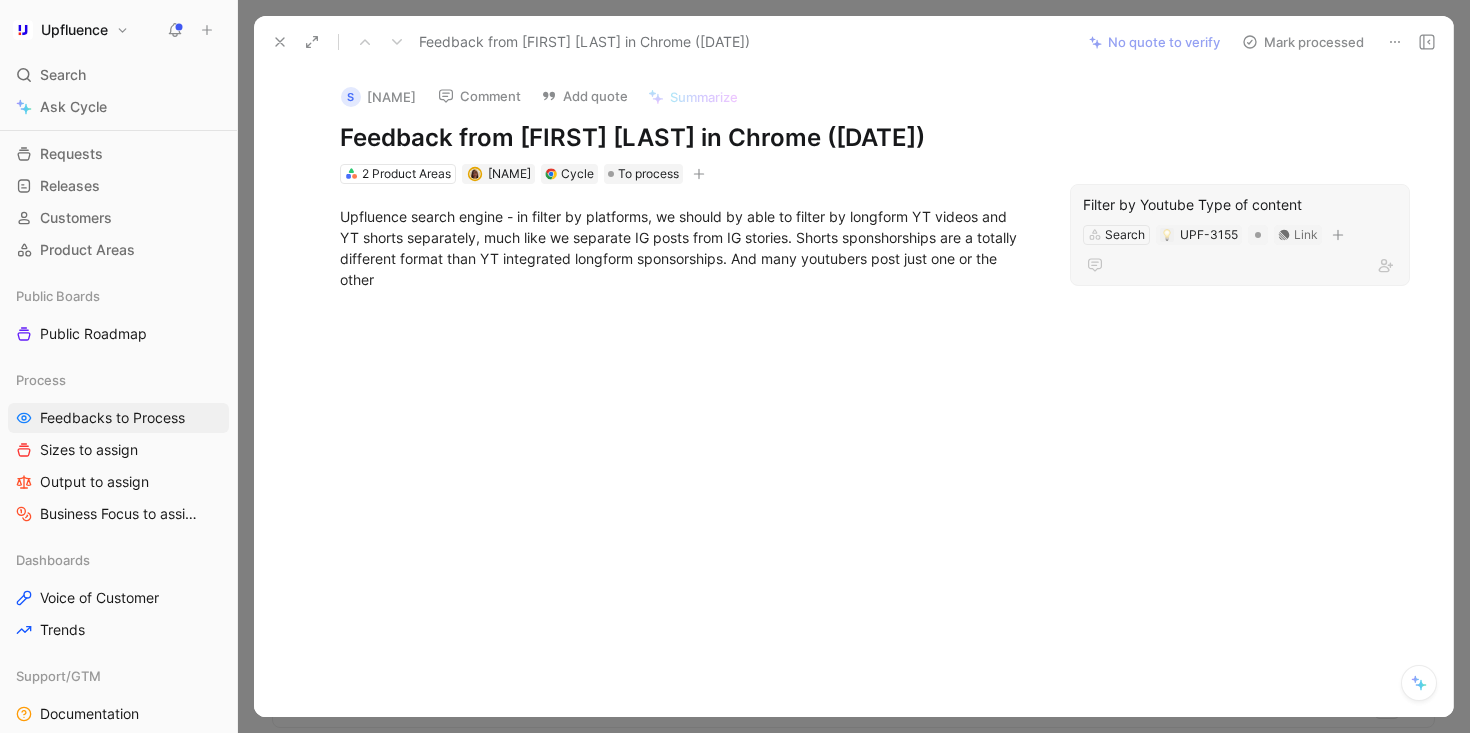 click on "Mark processed" at bounding box center (1303, 42) 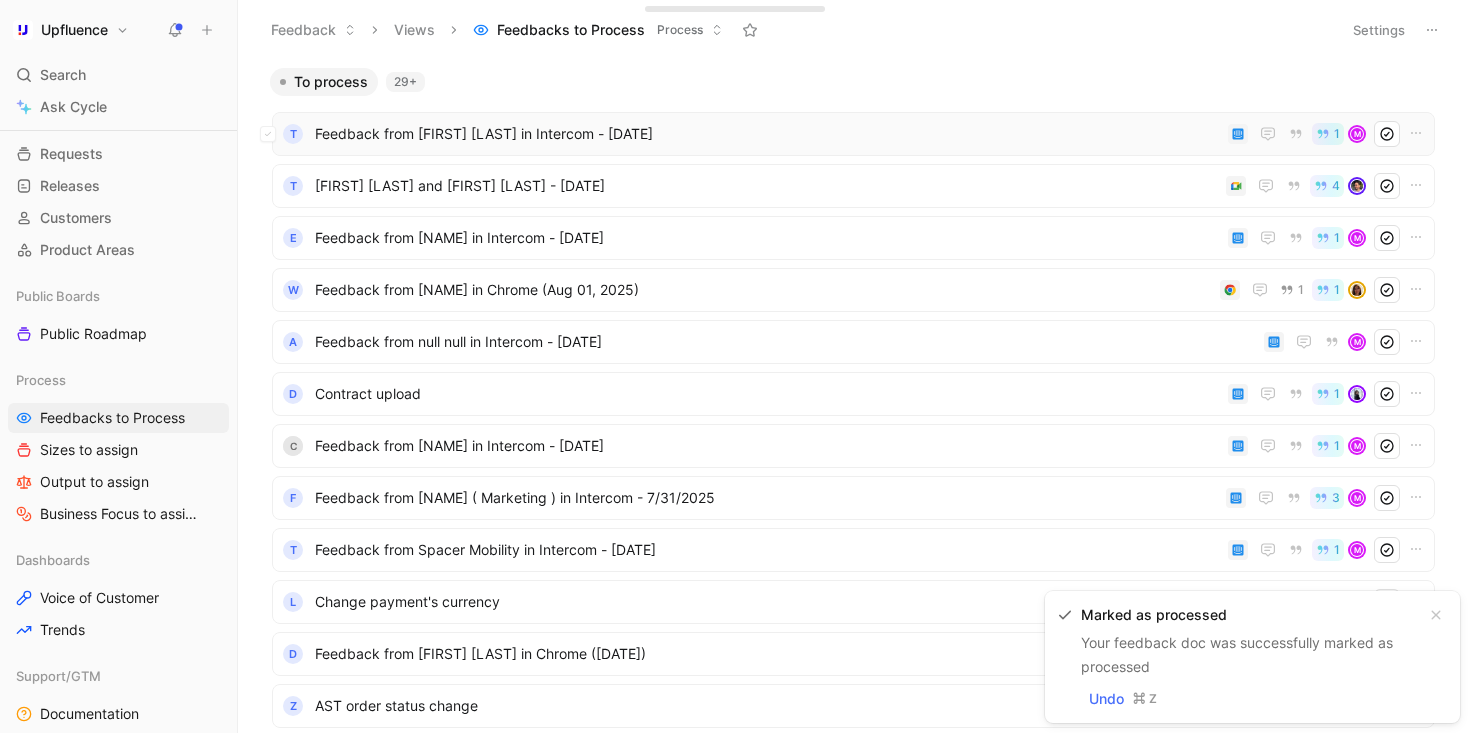 click on "Feedback from [FIRST] [LAST] in Intercom - [DATE]" at bounding box center [767, 134] 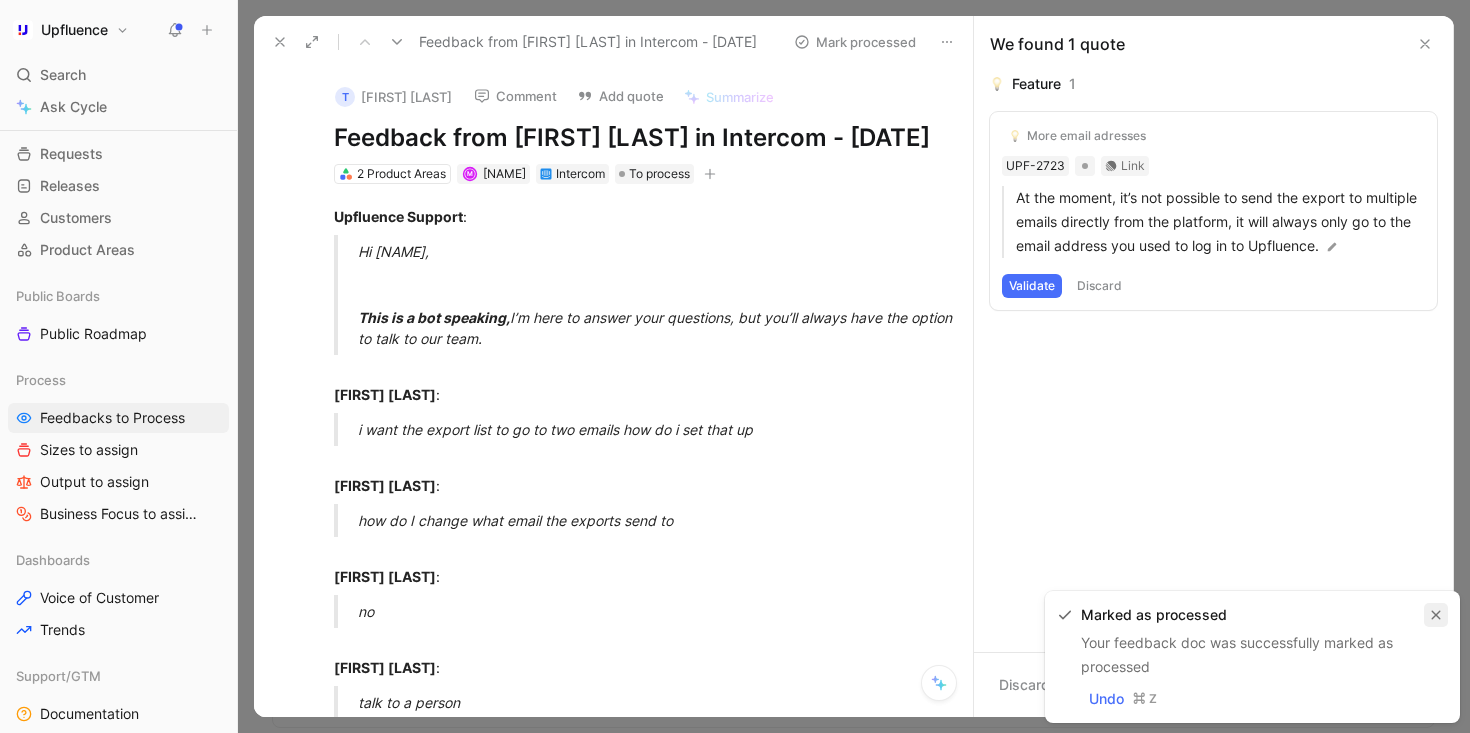 click 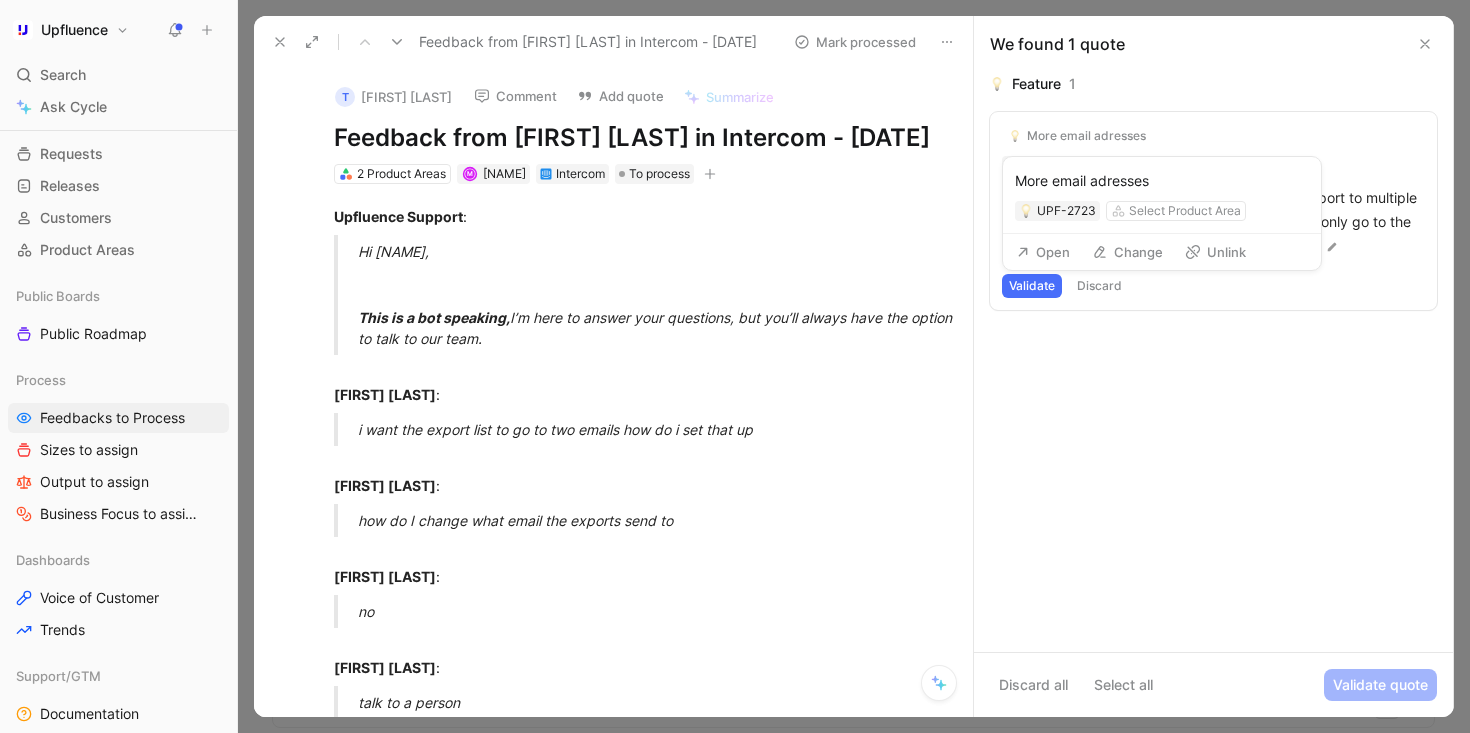 click on "Unlink" at bounding box center (1215, 252) 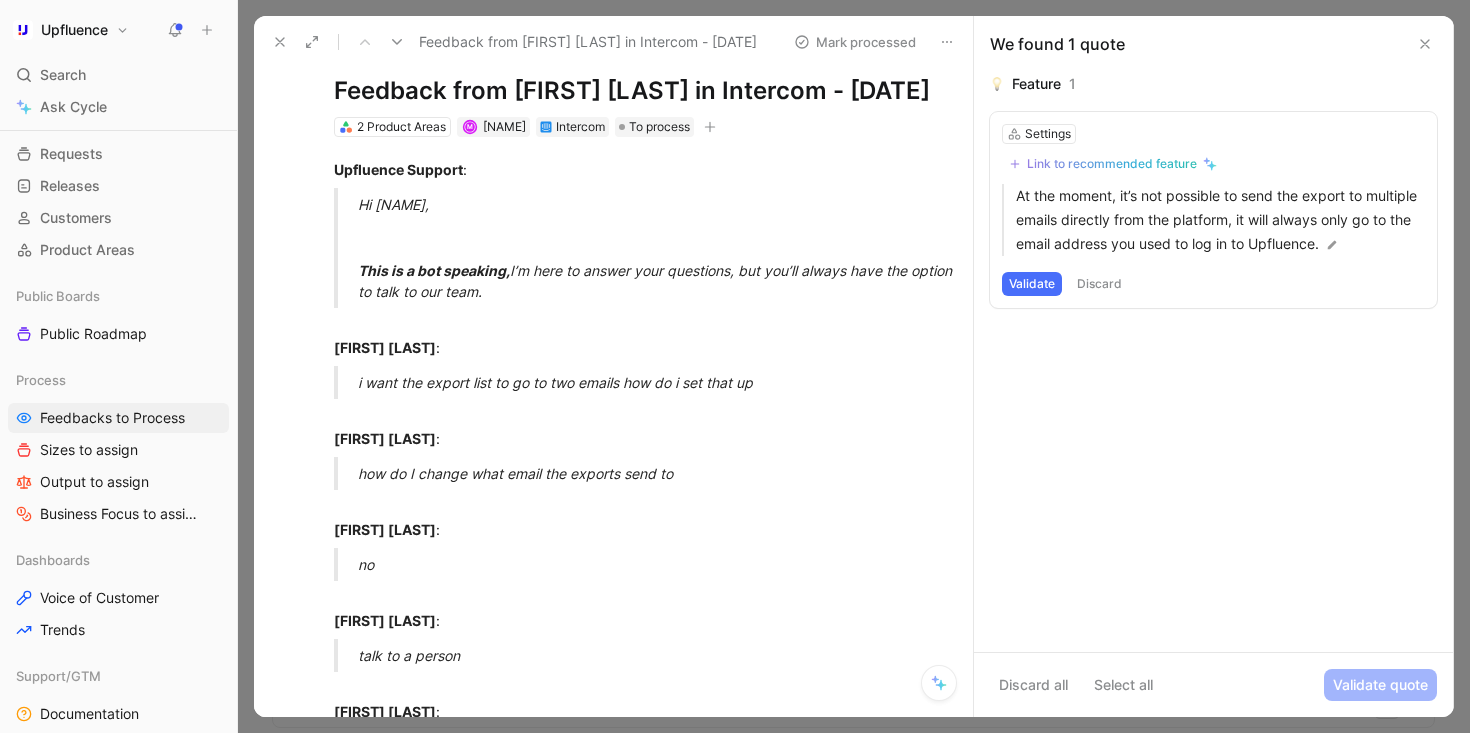 scroll, scrollTop: 0, scrollLeft: 0, axis: both 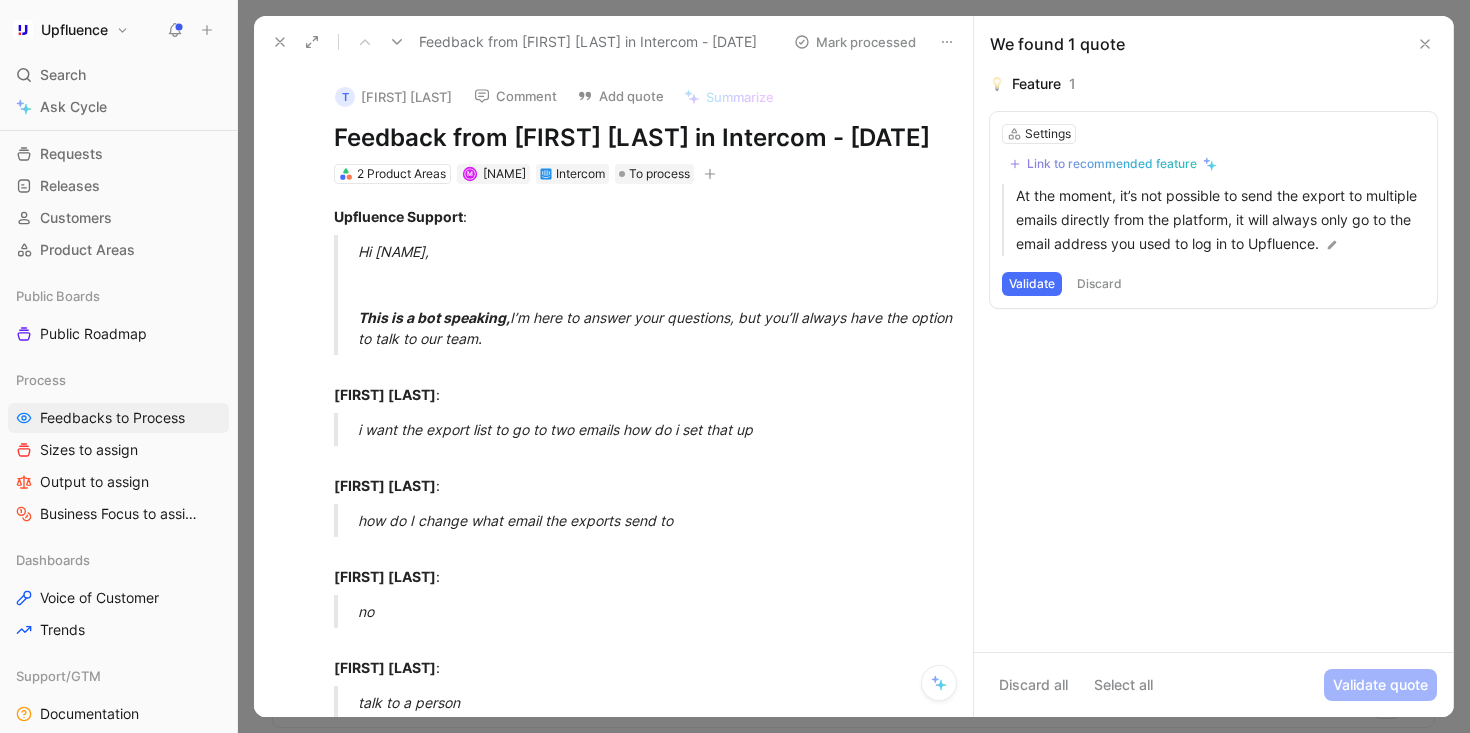 click on "Comment" at bounding box center [515, 96] 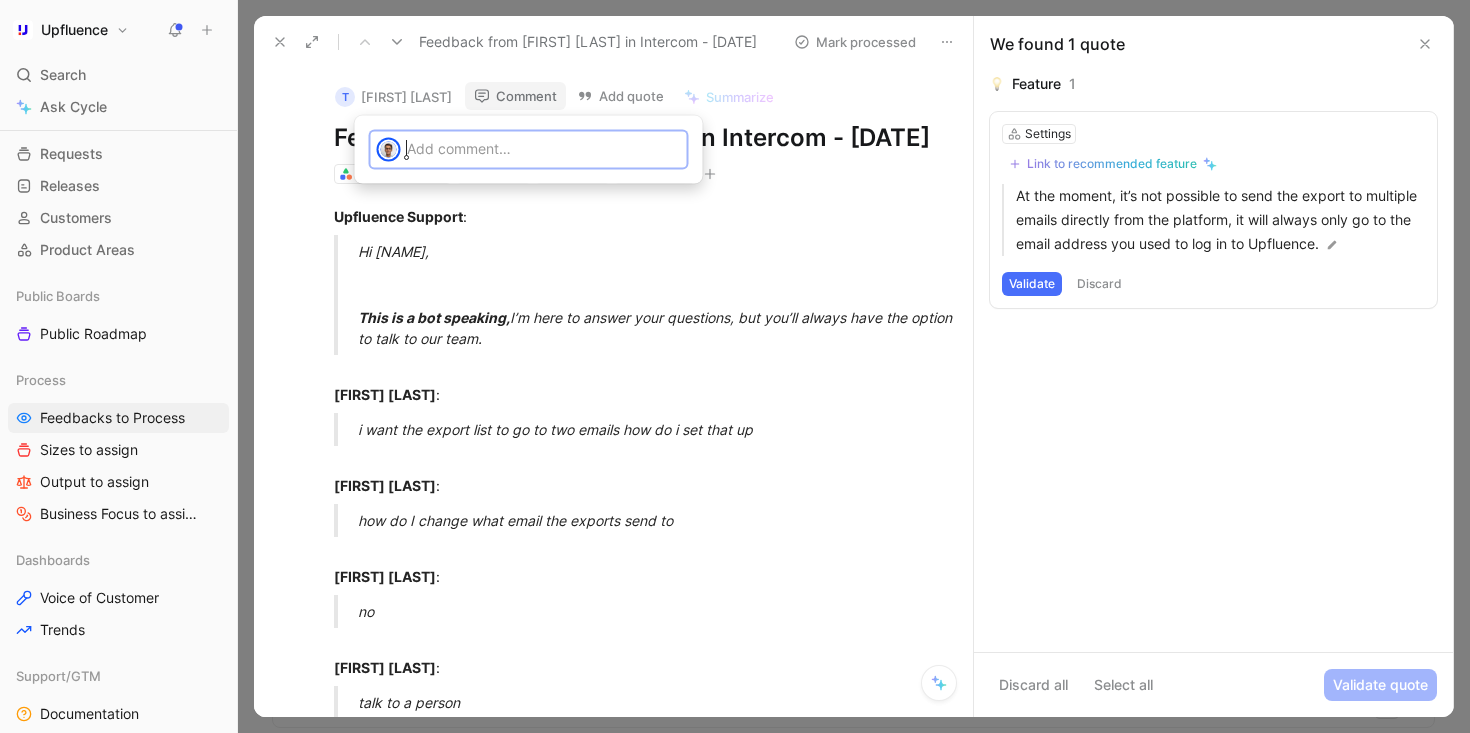 type 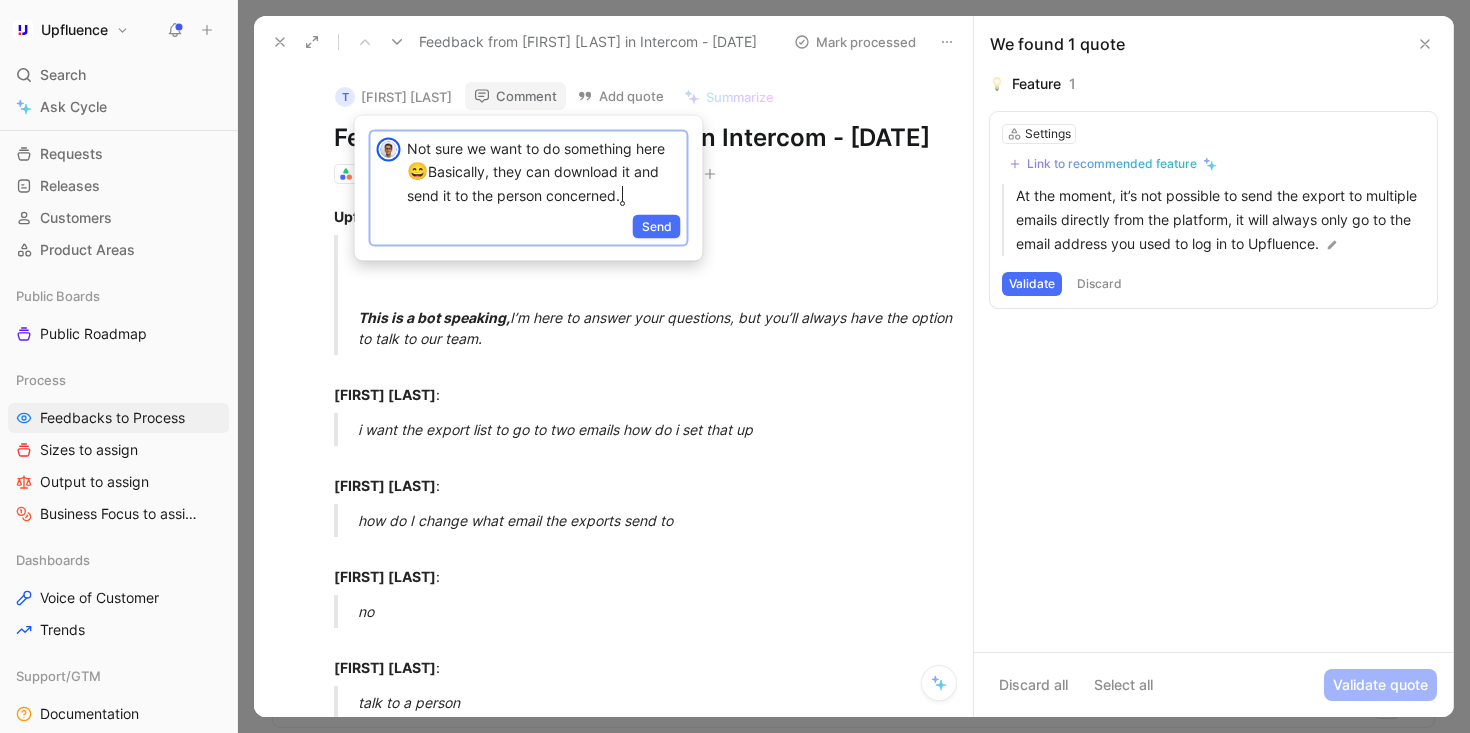 click on "Send" at bounding box center (529, 227) 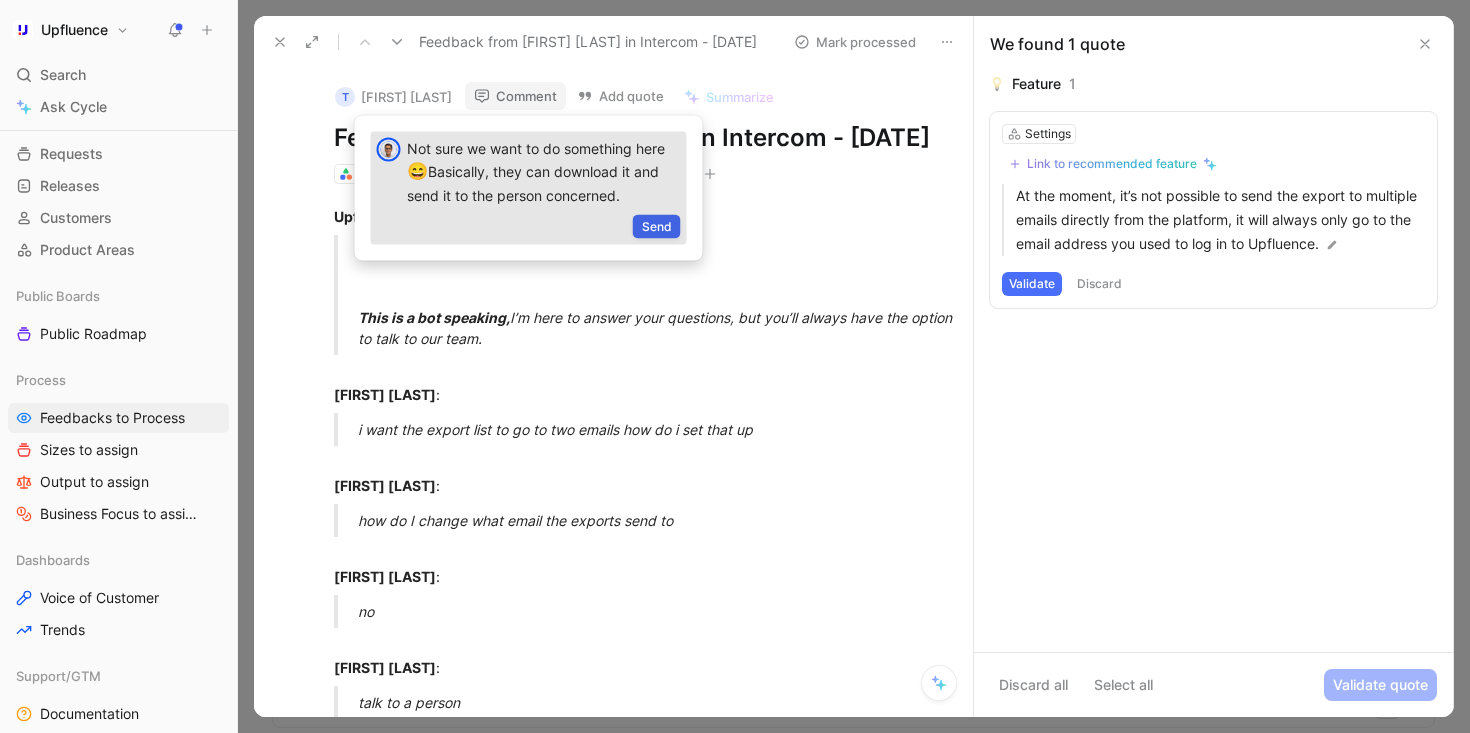 click on "Send" at bounding box center (657, 226) 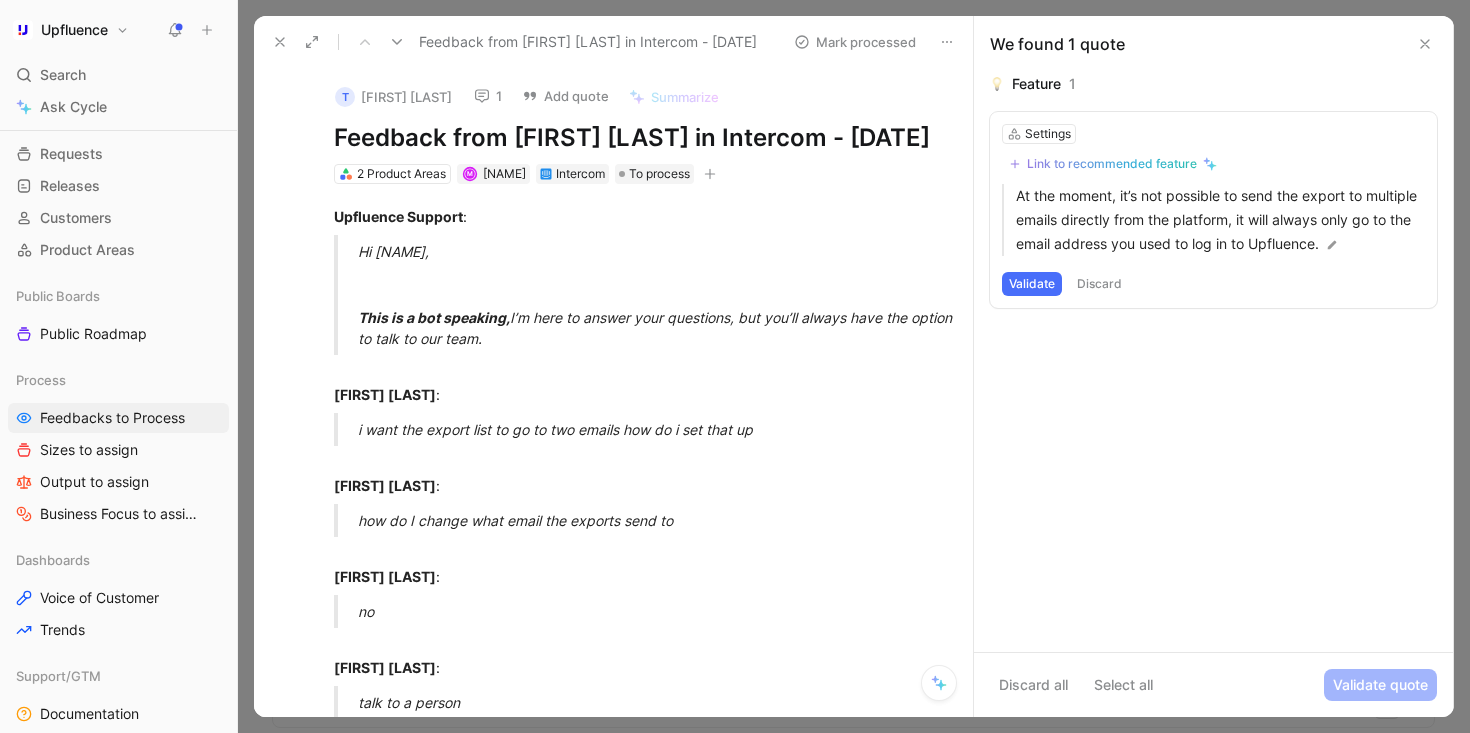 click on "Discard" at bounding box center (1099, 284) 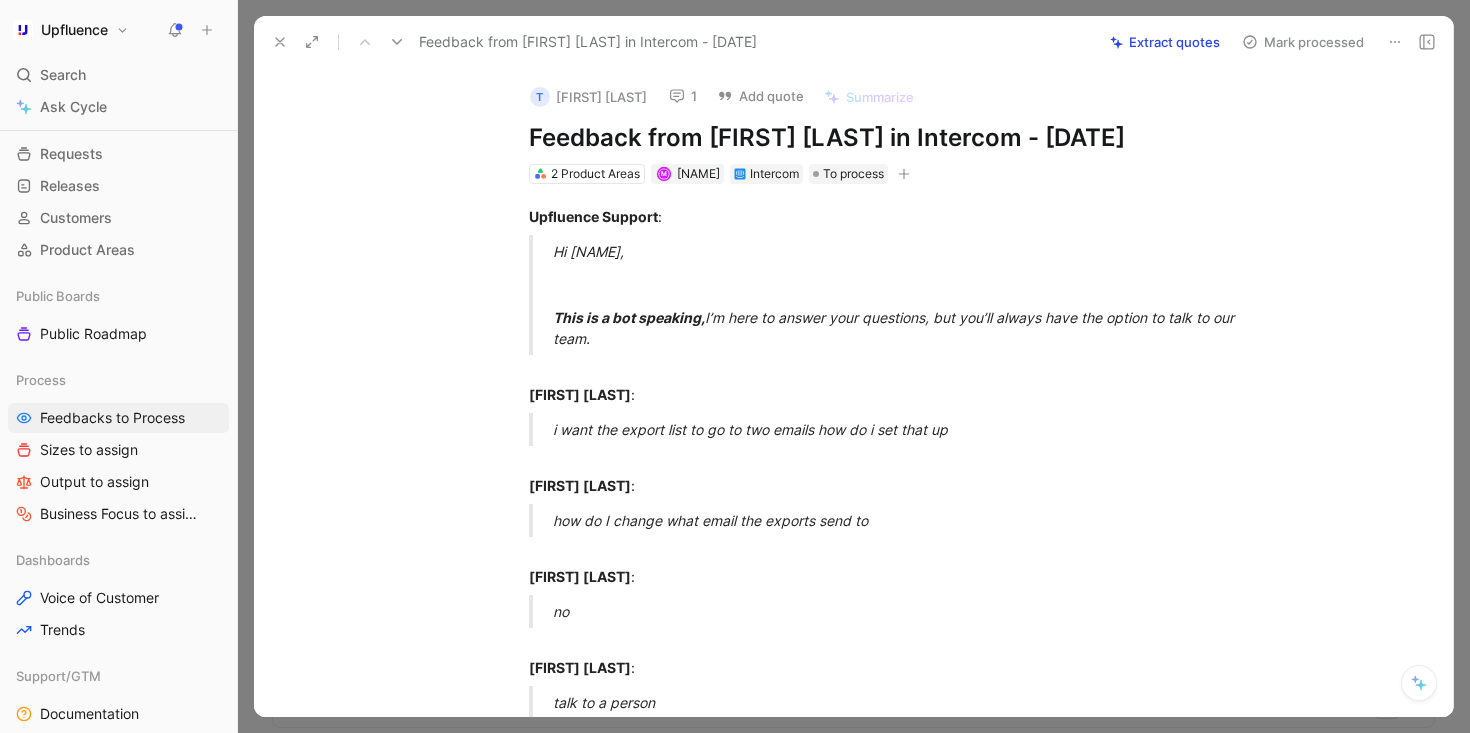 click on "Mark processed" at bounding box center (1303, 42) 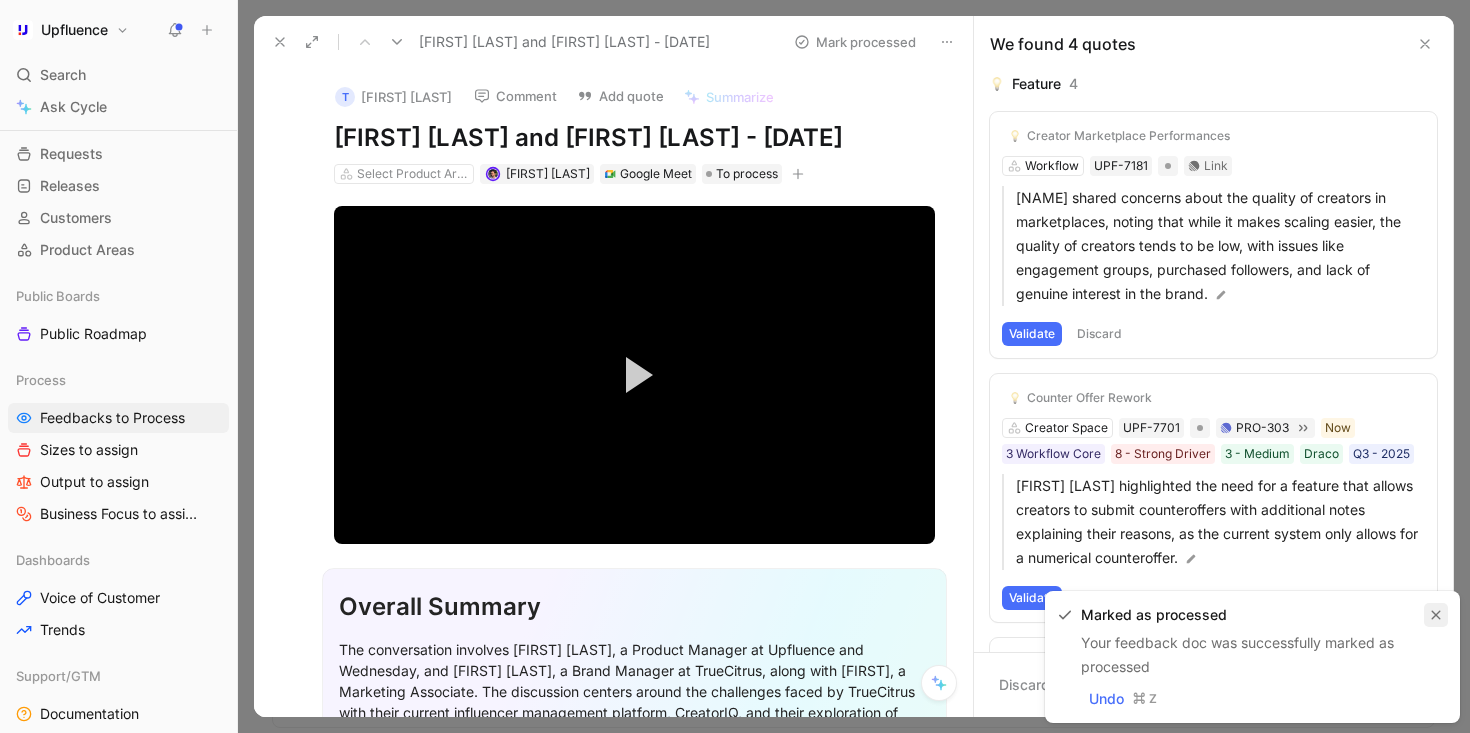 click 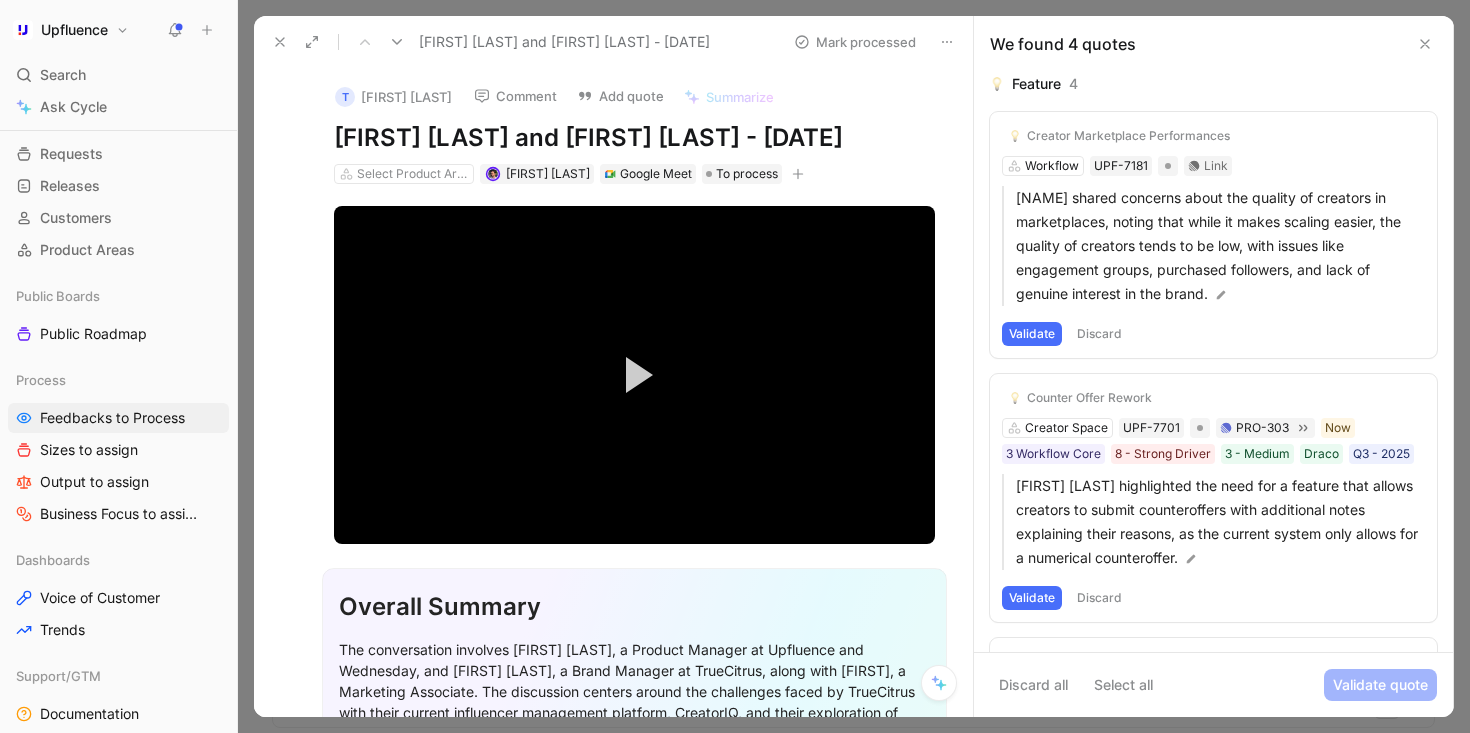 click 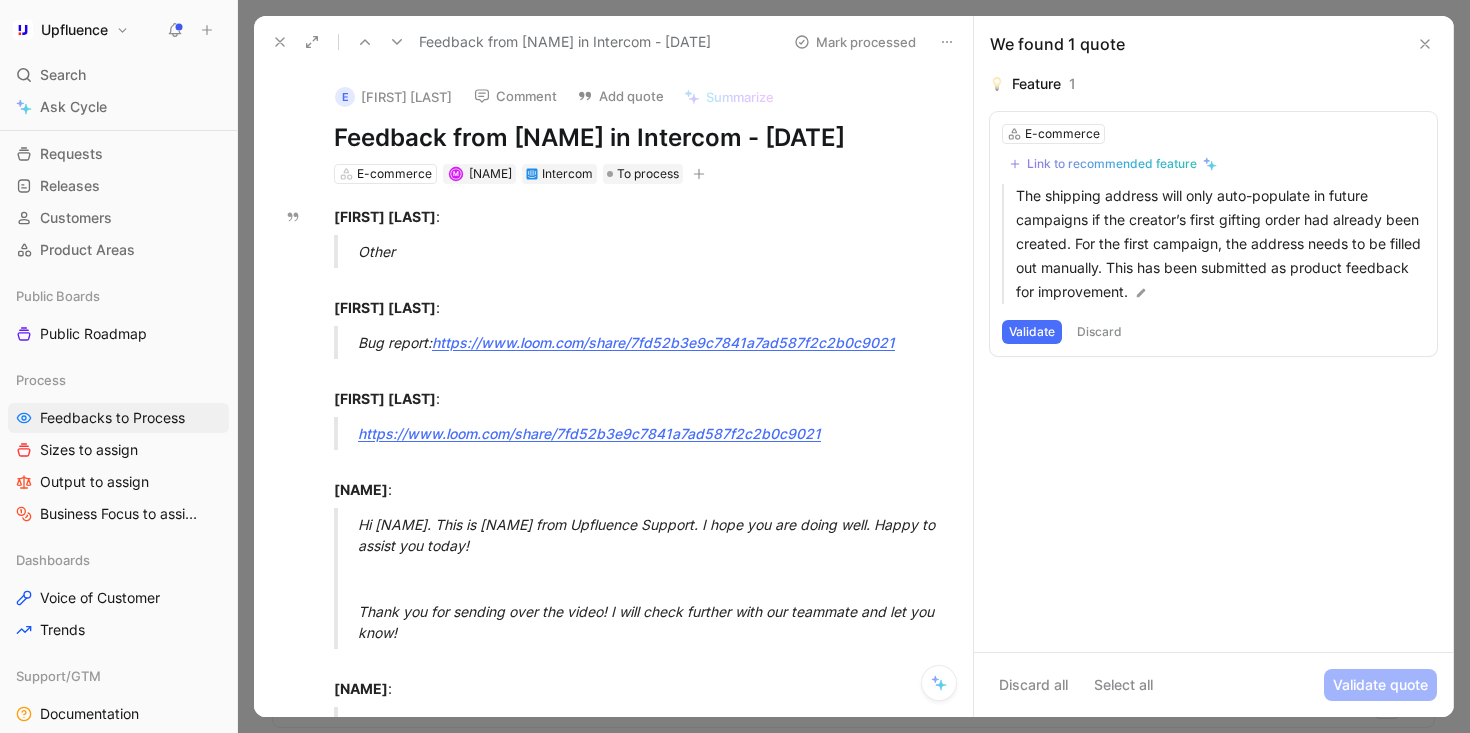 click 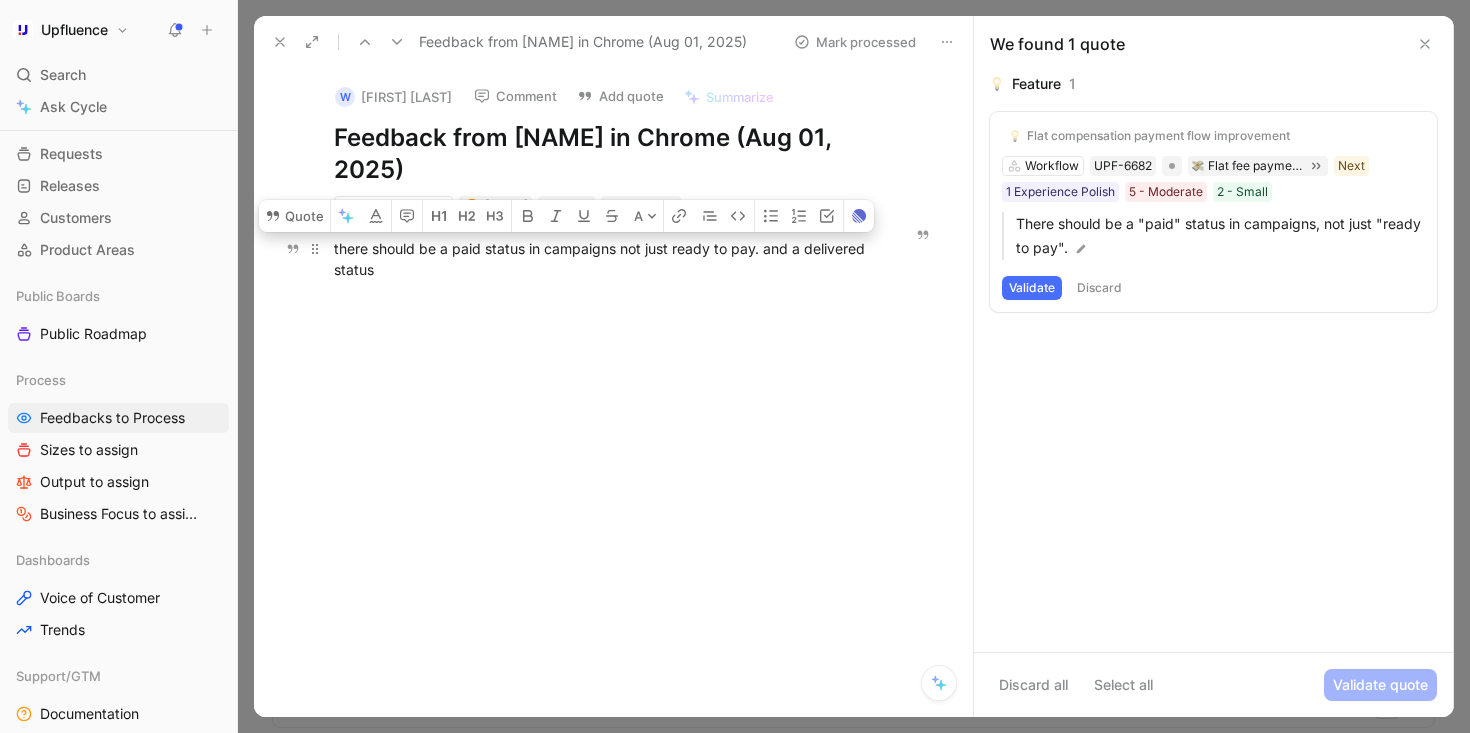 drag, startPoint x: 494, startPoint y: 267, endPoint x: 333, endPoint y: 244, distance: 162.63457 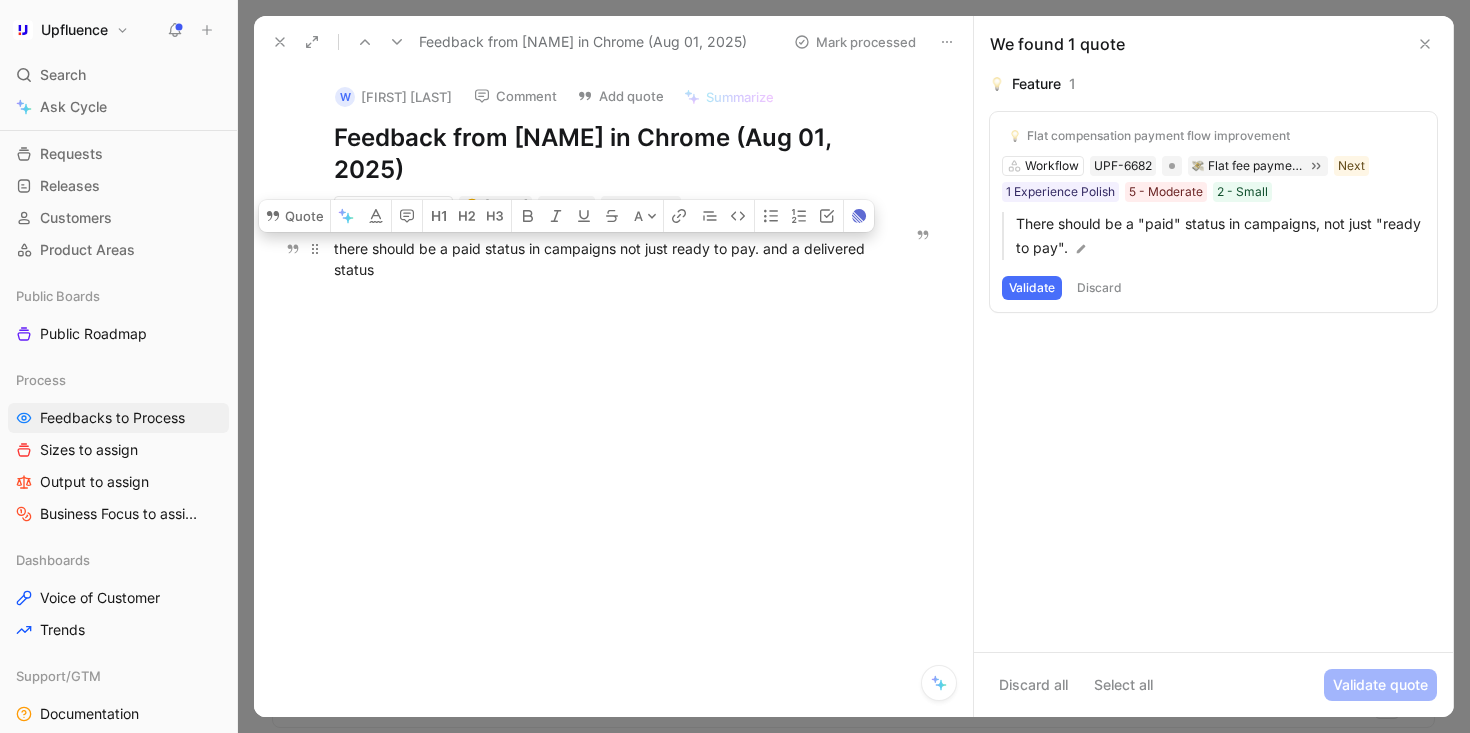 click on "there should be a paid status in campaigns not just ready to pay. and a delivered status" at bounding box center (603, 259) 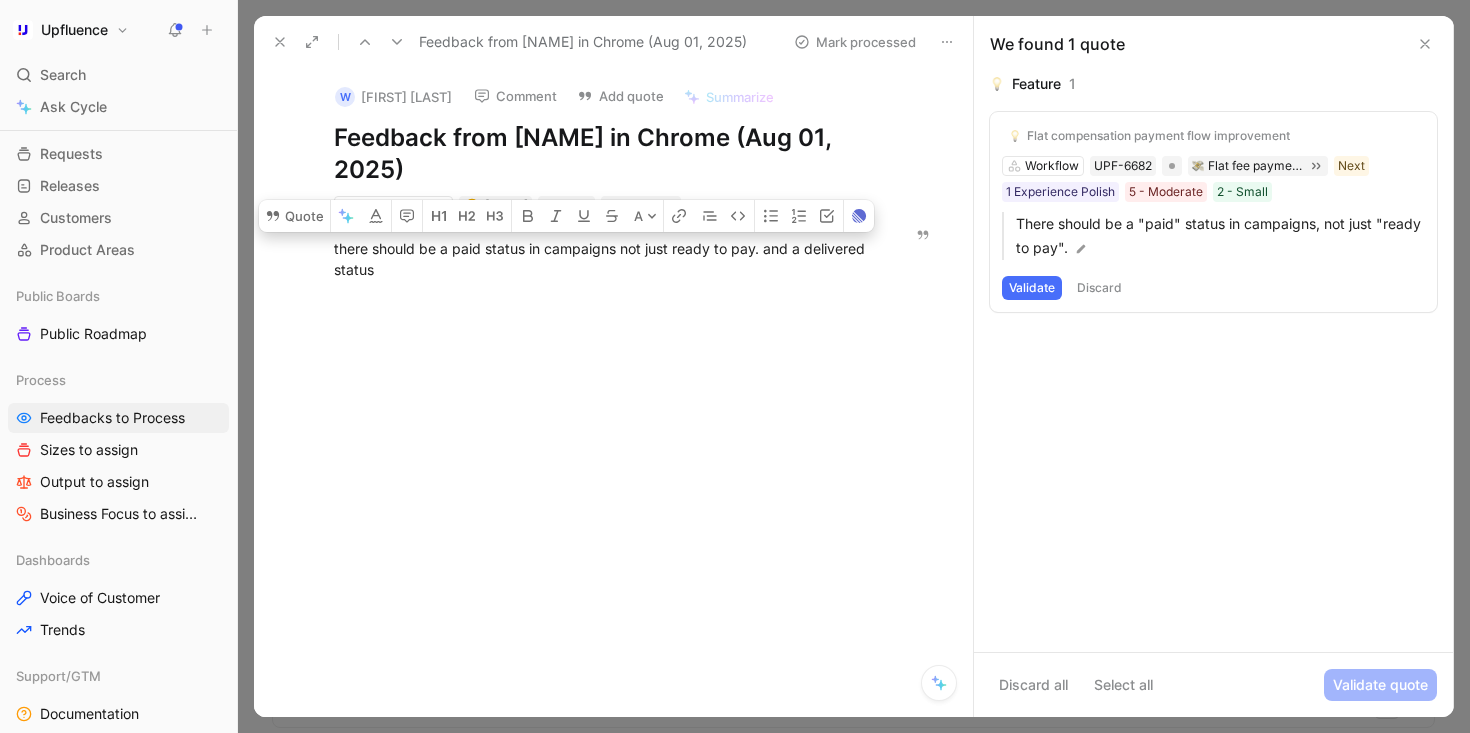 click at bounding box center [603, 412] 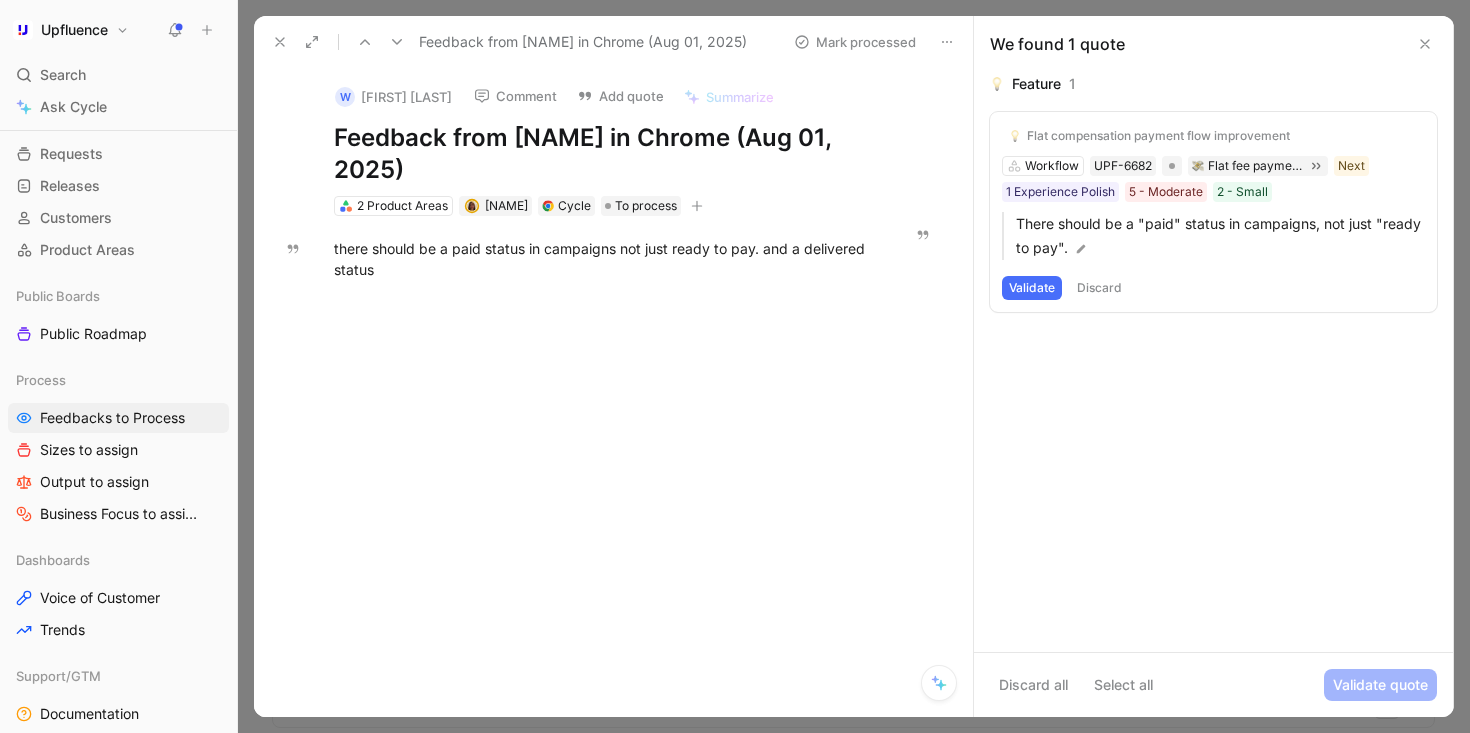 click on "Validate" at bounding box center (1032, 288) 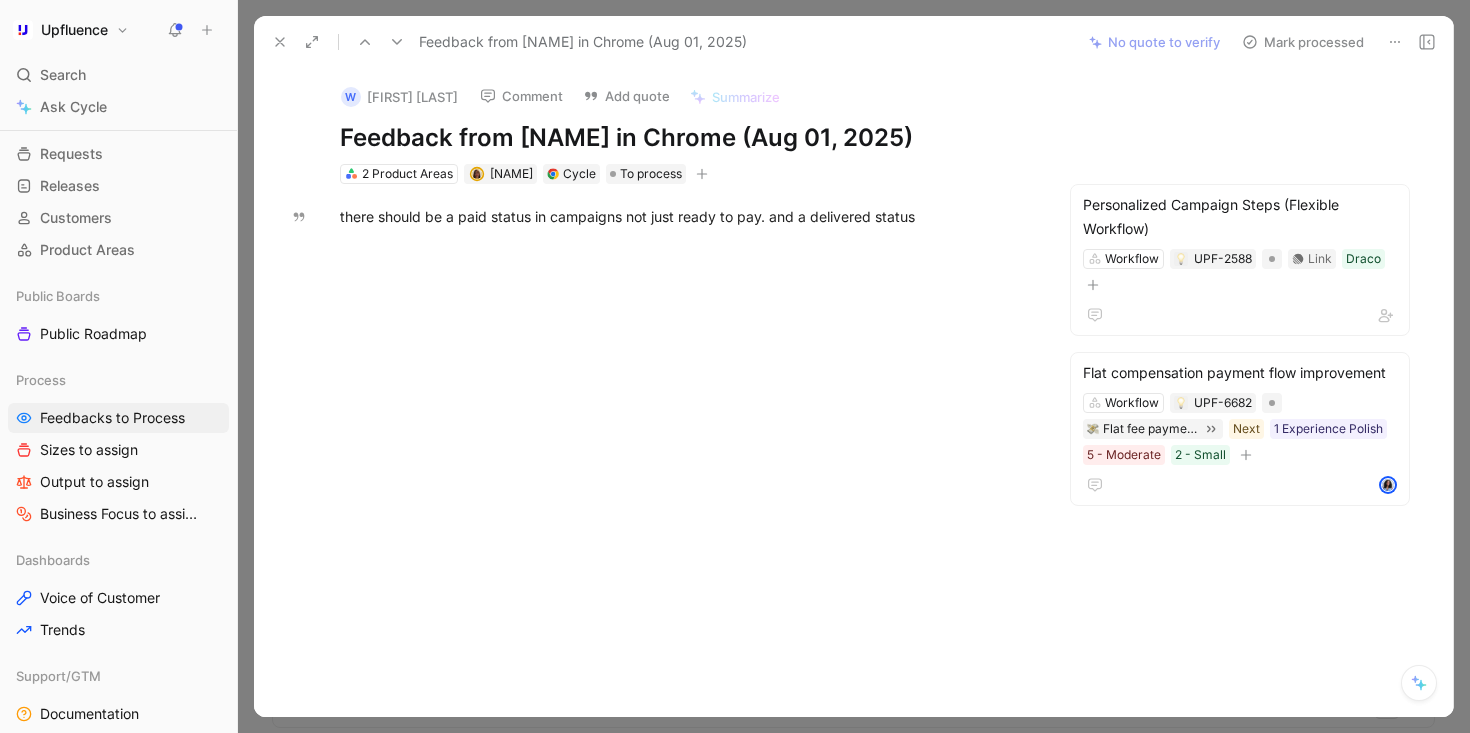 click on "Mark processed" at bounding box center (1303, 42) 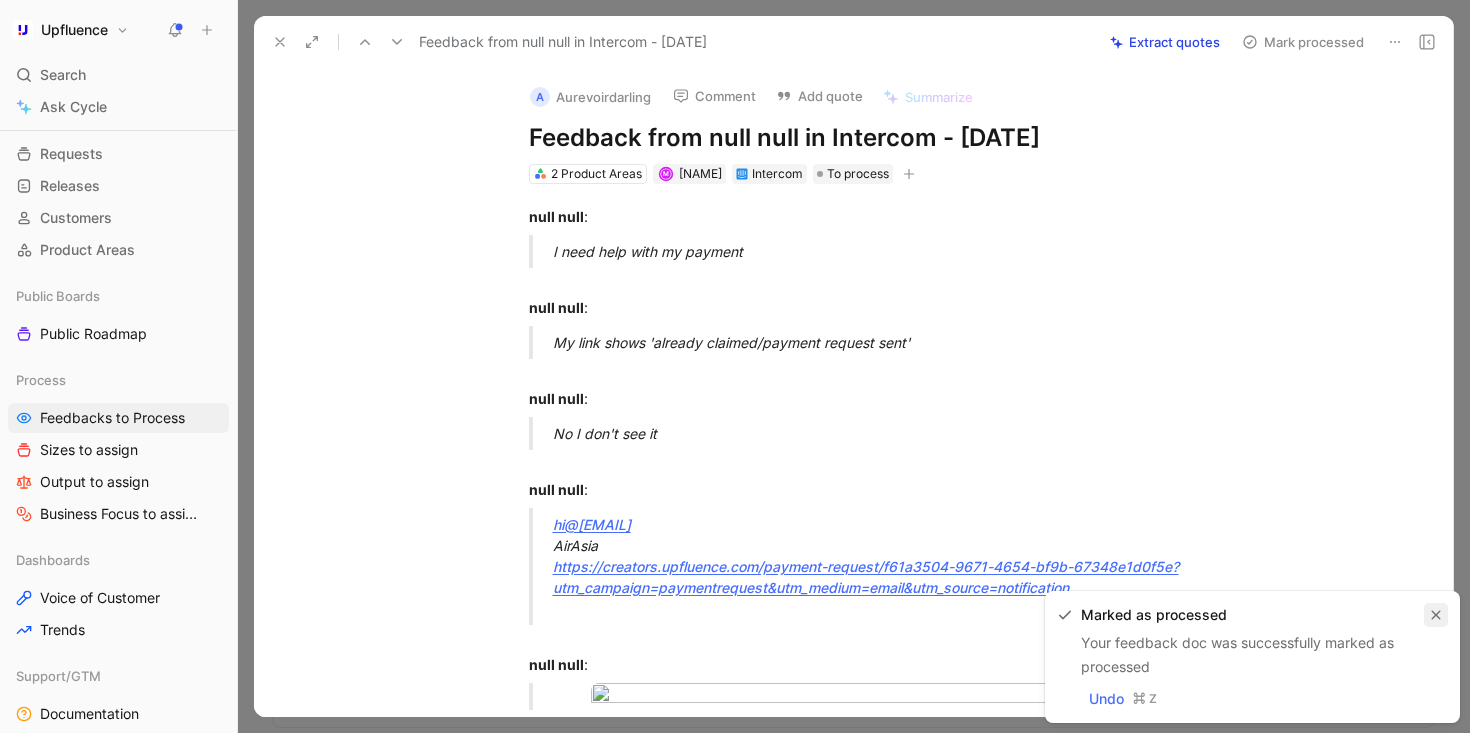 click at bounding box center (1436, 615) 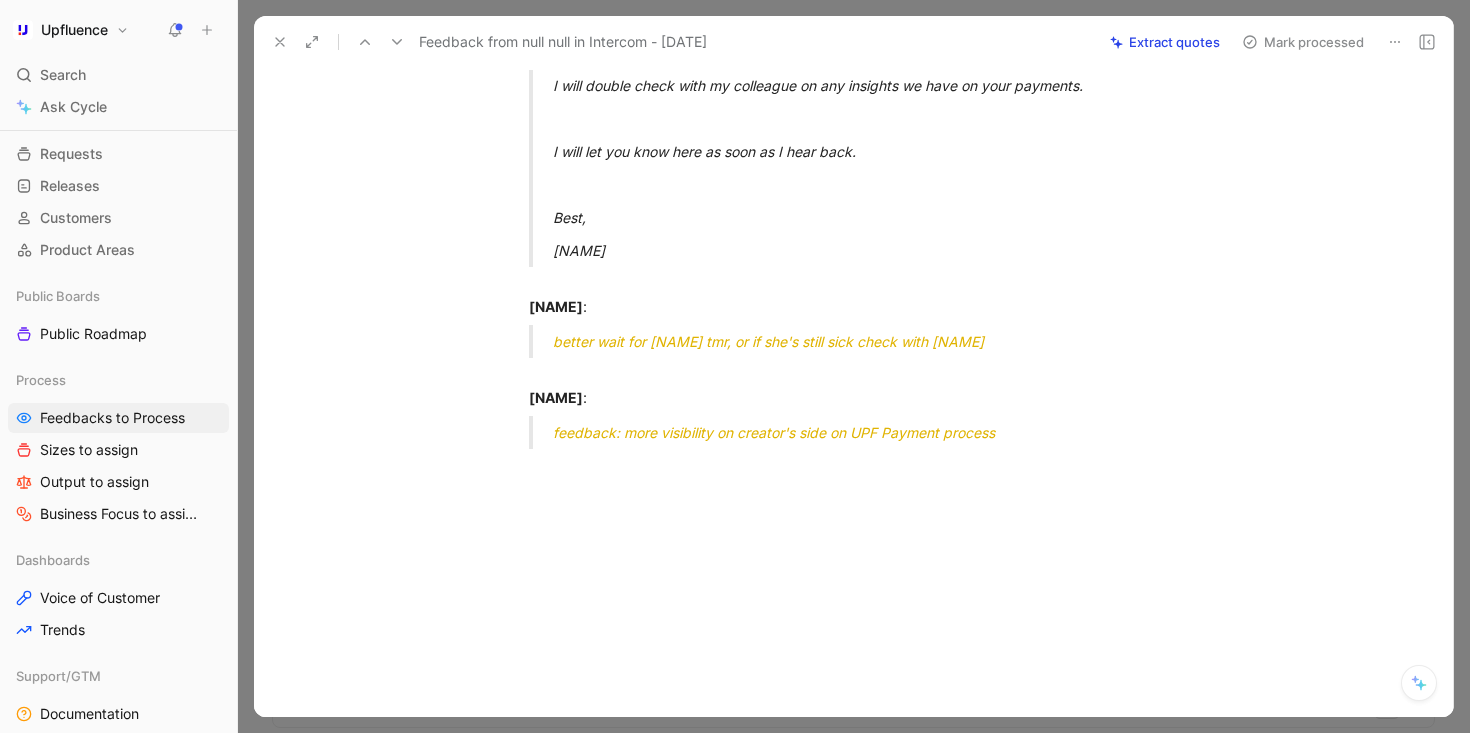 scroll, scrollTop: 3799, scrollLeft: 0, axis: vertical 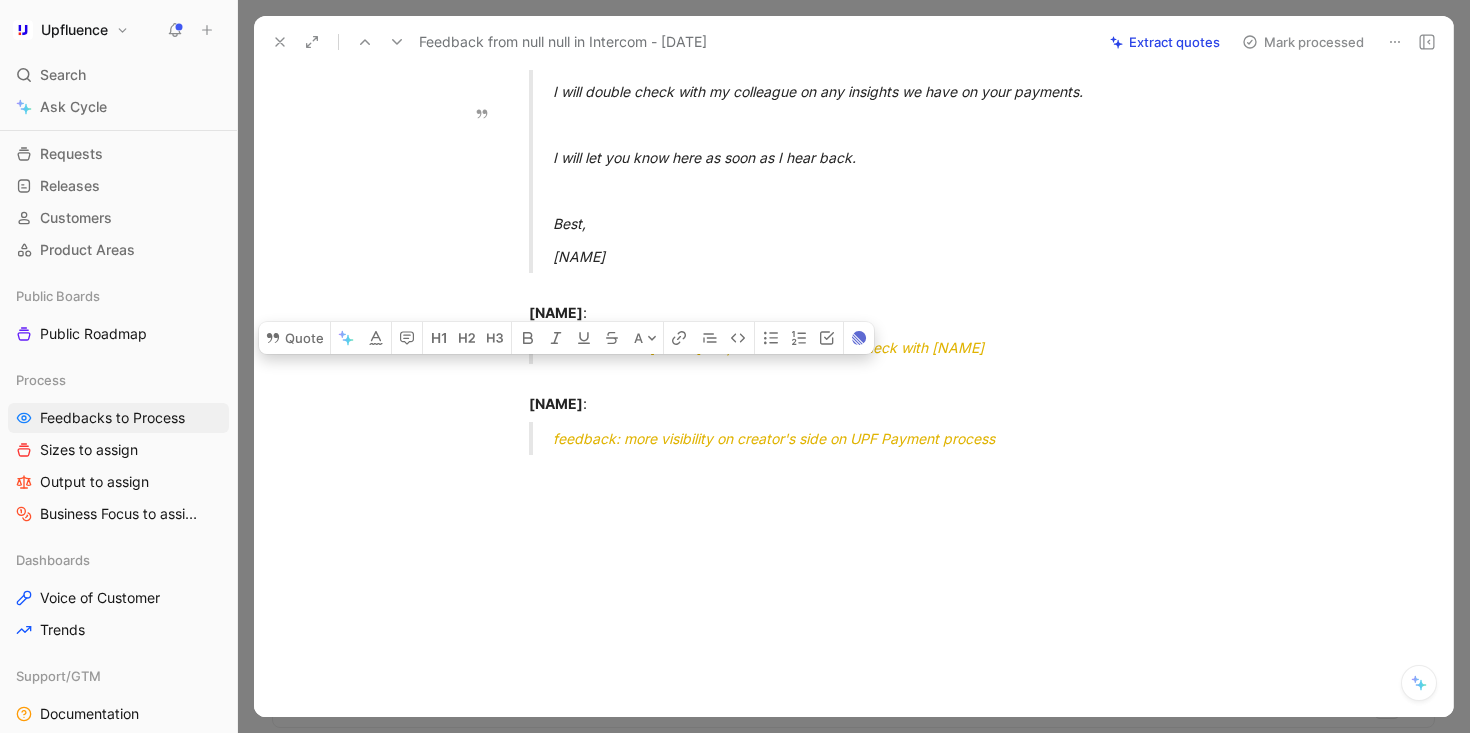 drag, startPoint x: 547, startPoint y: 121, endPoint x: 711, endPoint y: 294, distance: 238.37994 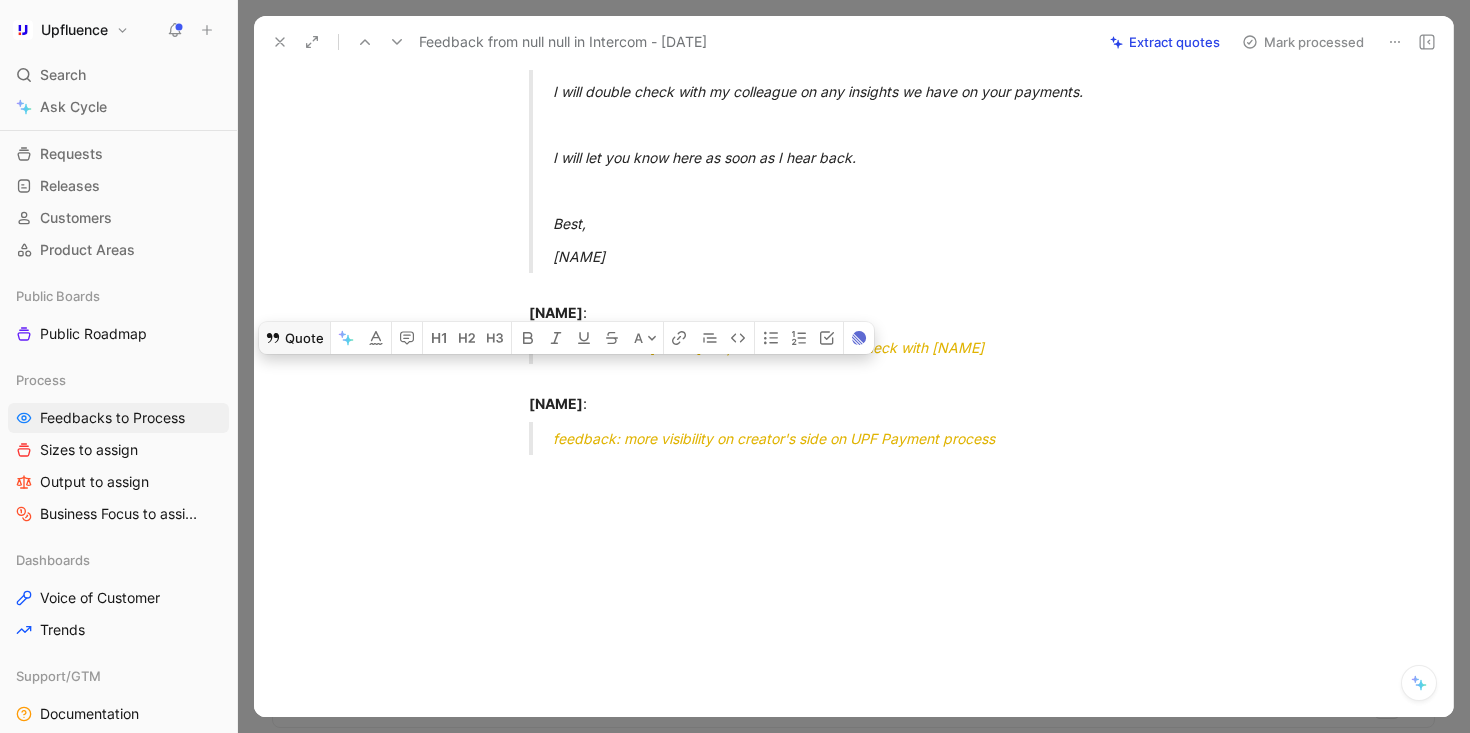click on "Quote" at bounding box center (294, 338) 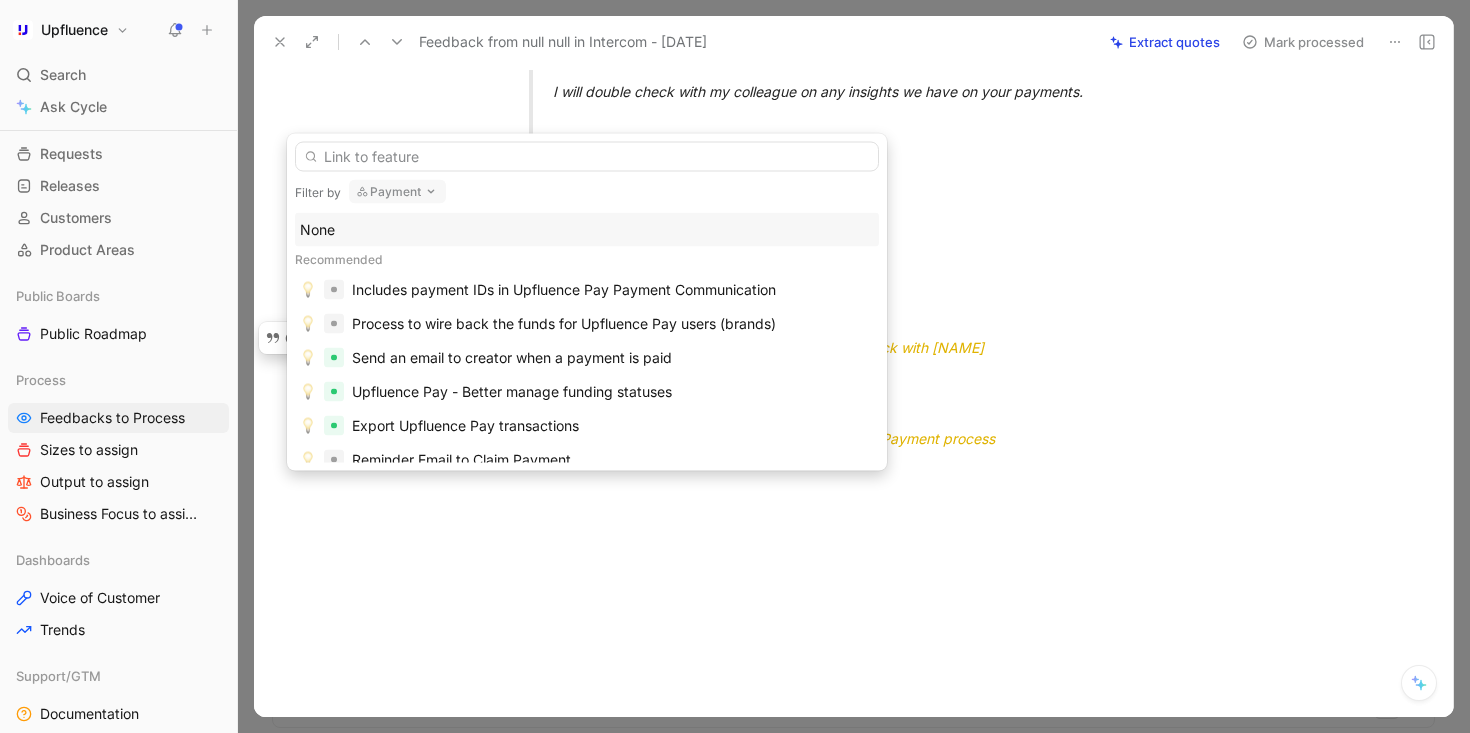 click on "Payment" at bounding box center (397, 192) 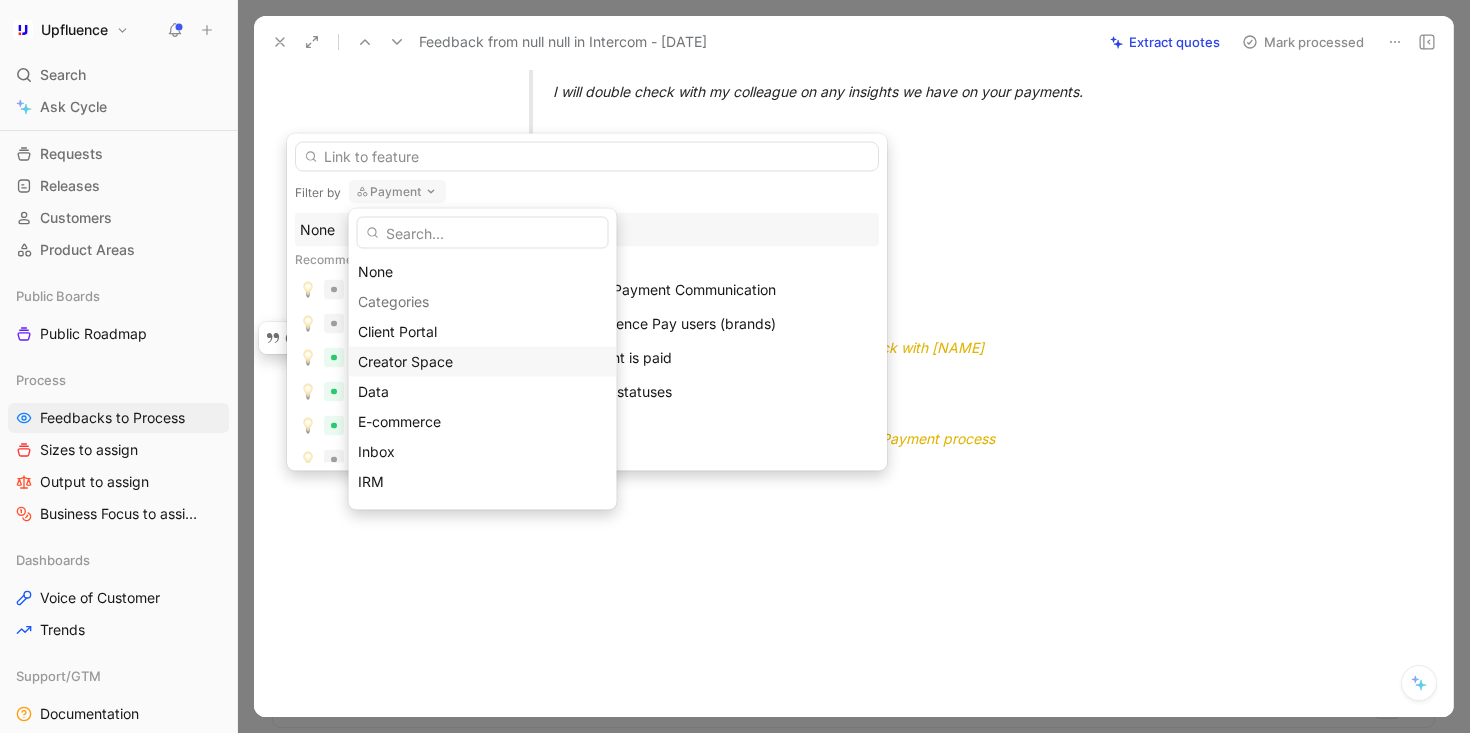 click on "Creator Space" at bounding box center (405, 361) 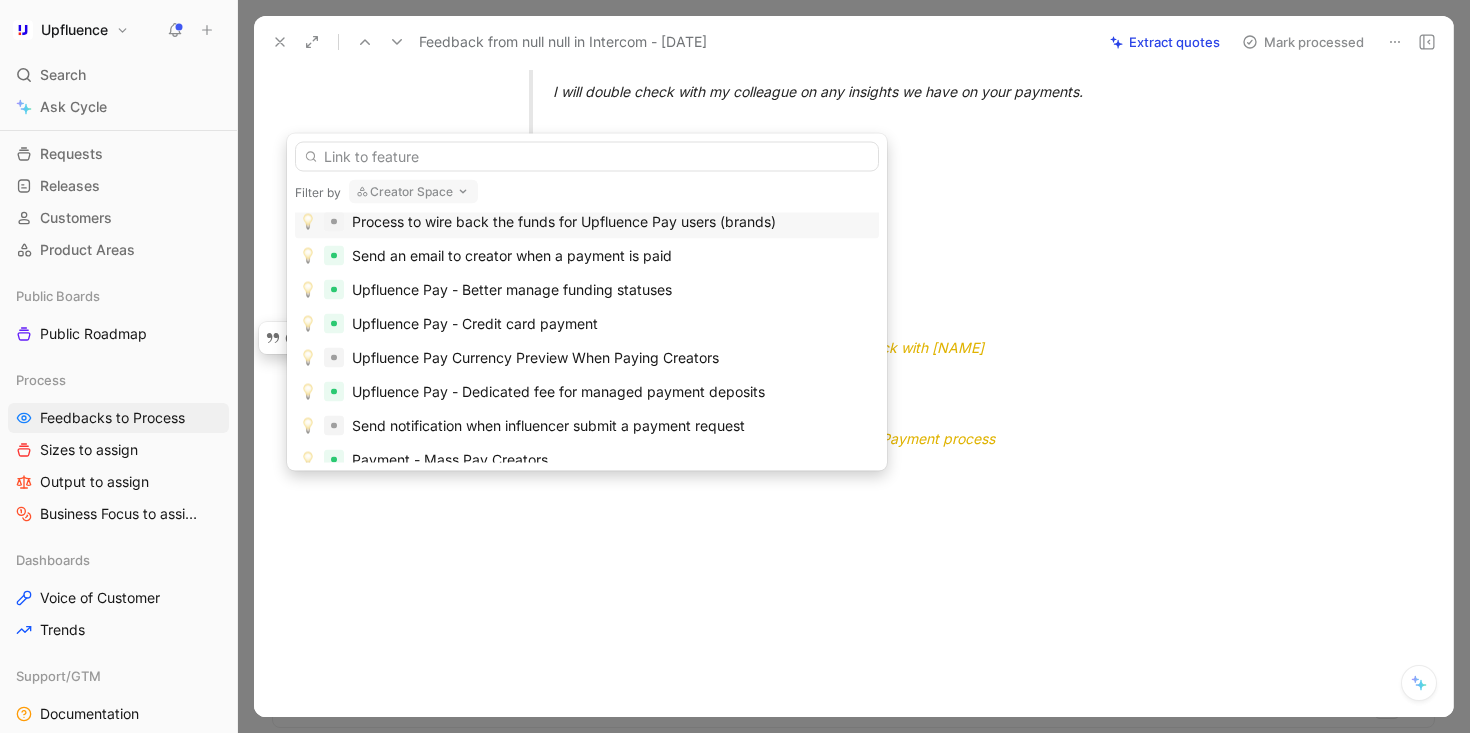 scroll, scrollTop: 69, scrollLeft: 0, axis: vertical 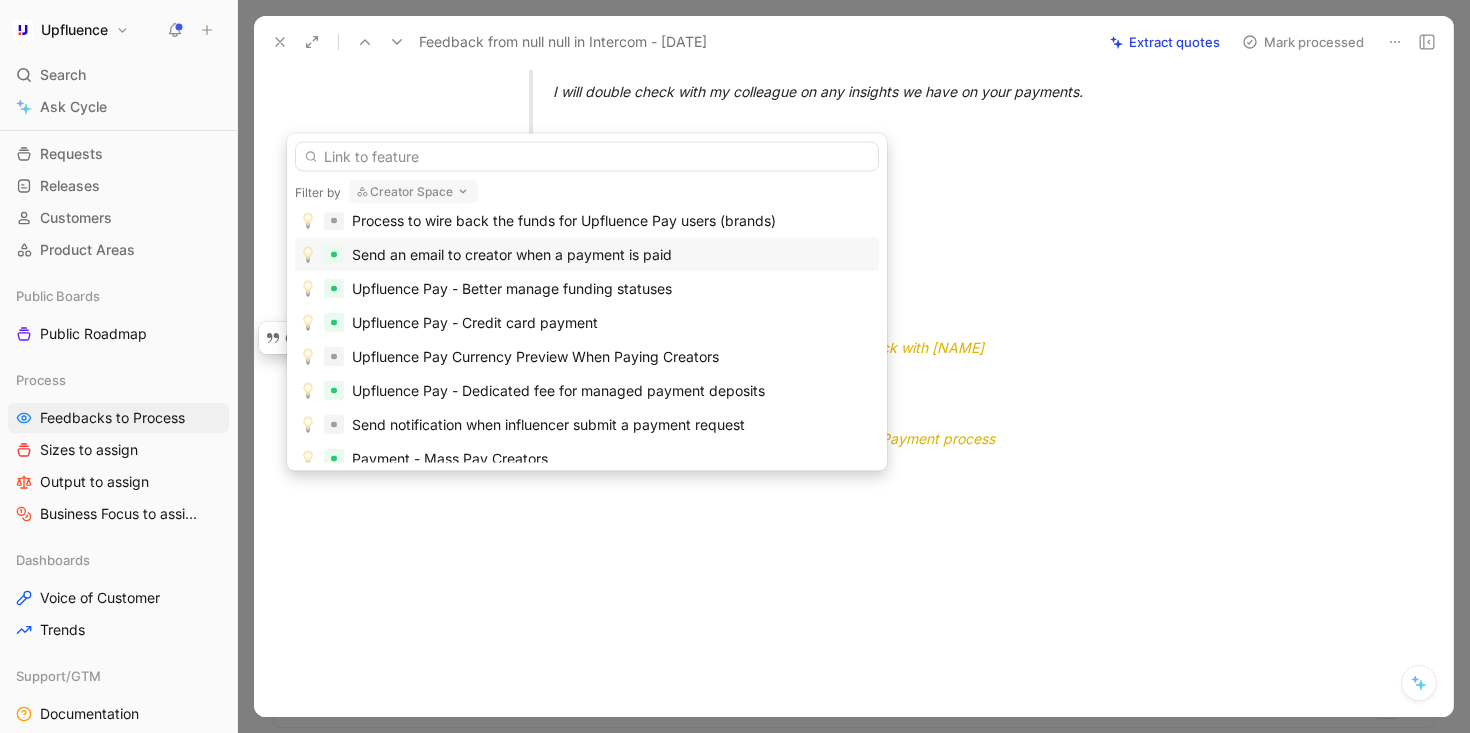 click on "Send an email to creator when a payment is paid" at bounding box center (613, 255) 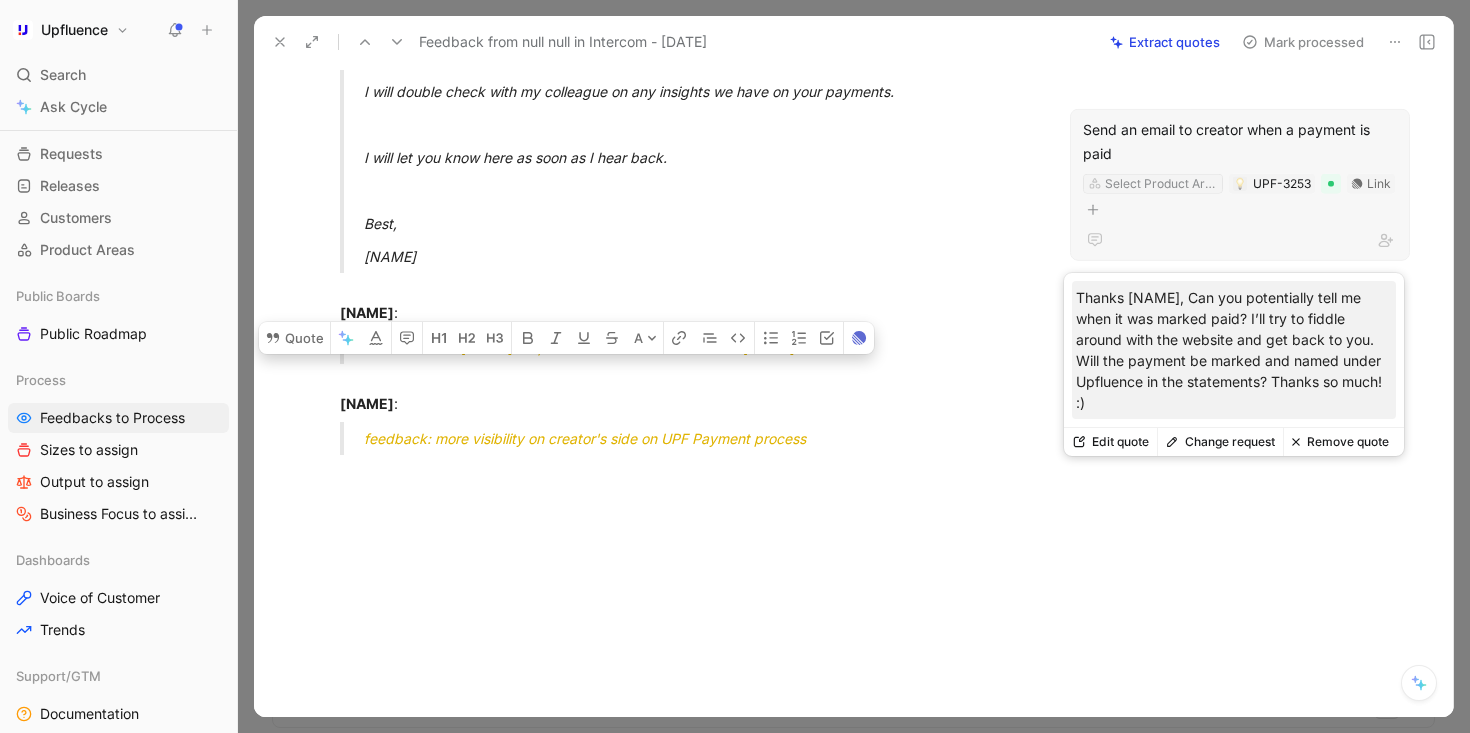 click on "Select Product Area" at bounding box center [1161, 184] 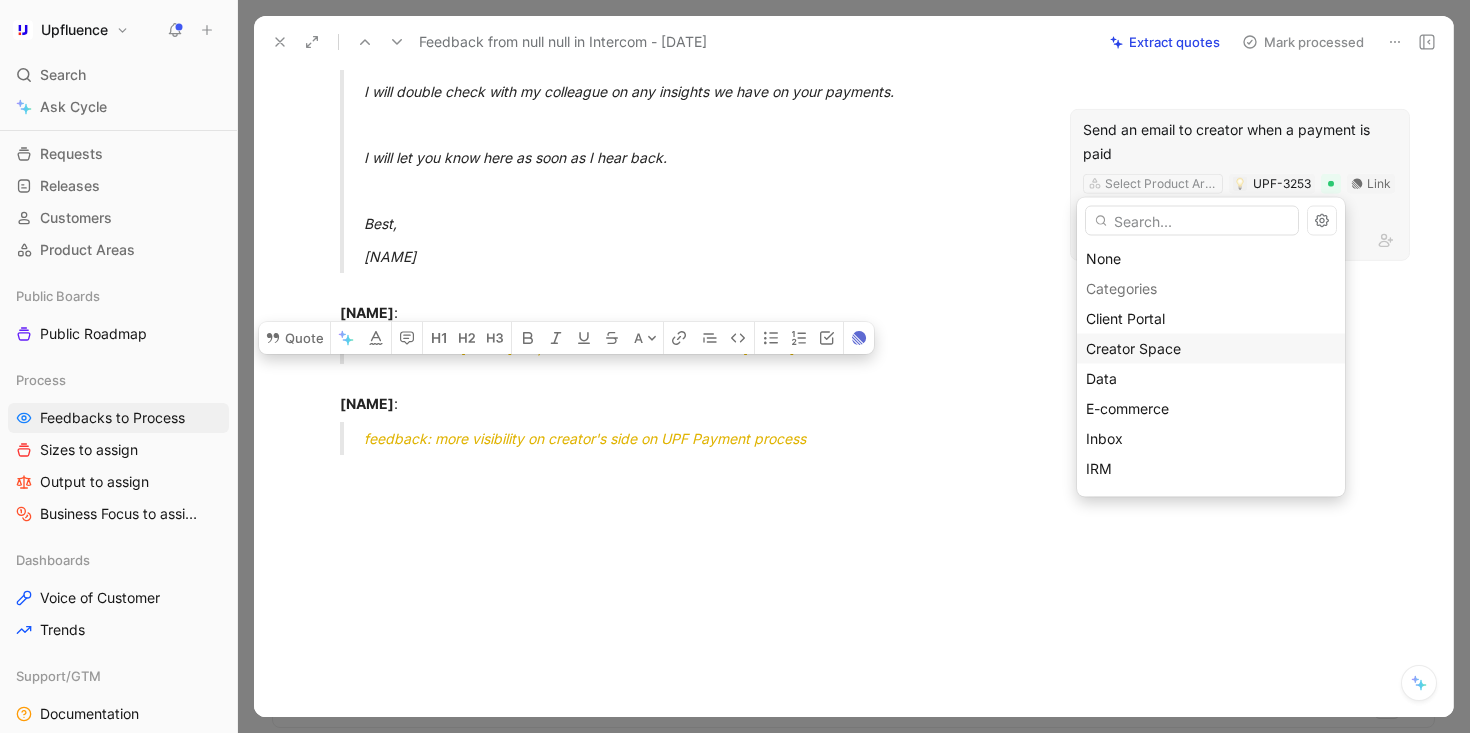 click on "Creator Space" at bounding box center (1133, 348) 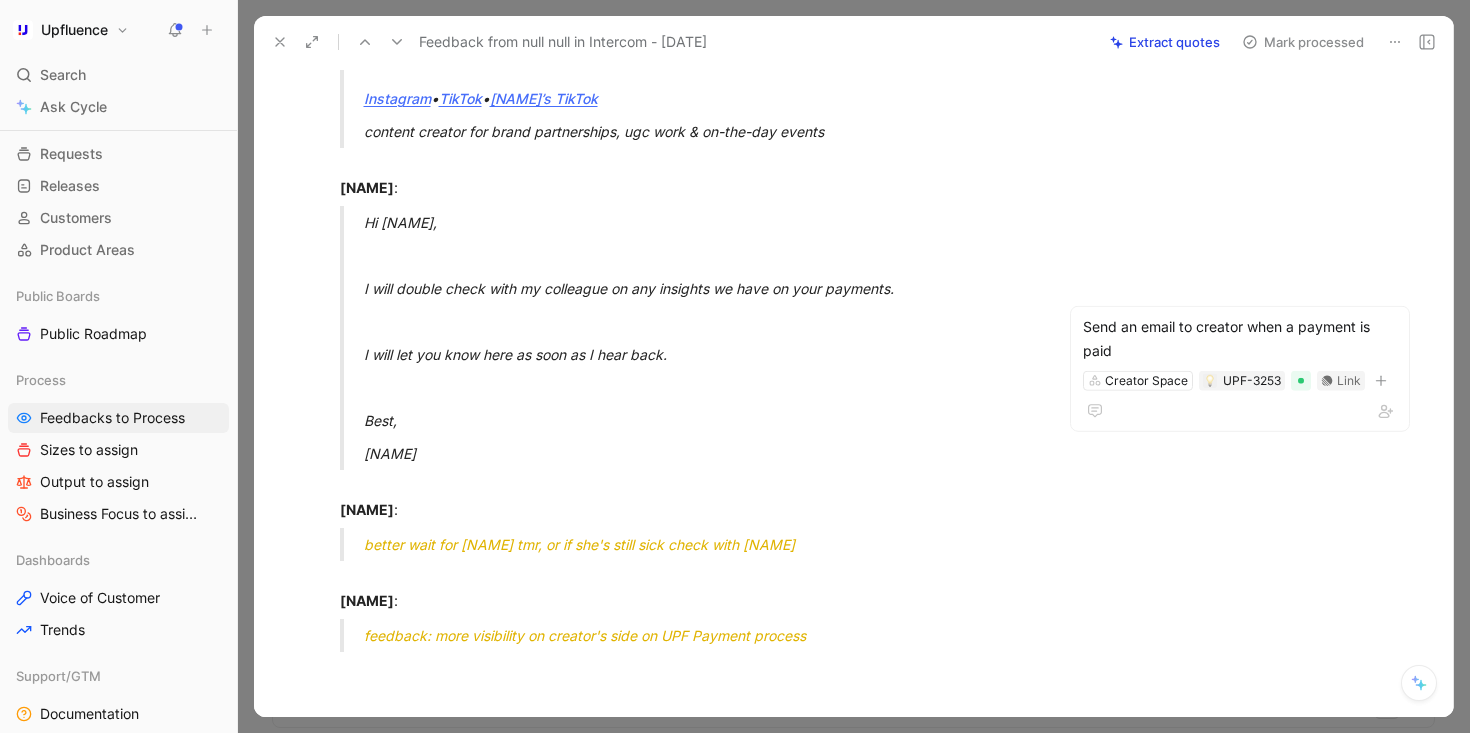 scroll, scrollTop: 3594, scrollLeft: 0, axis: vertical 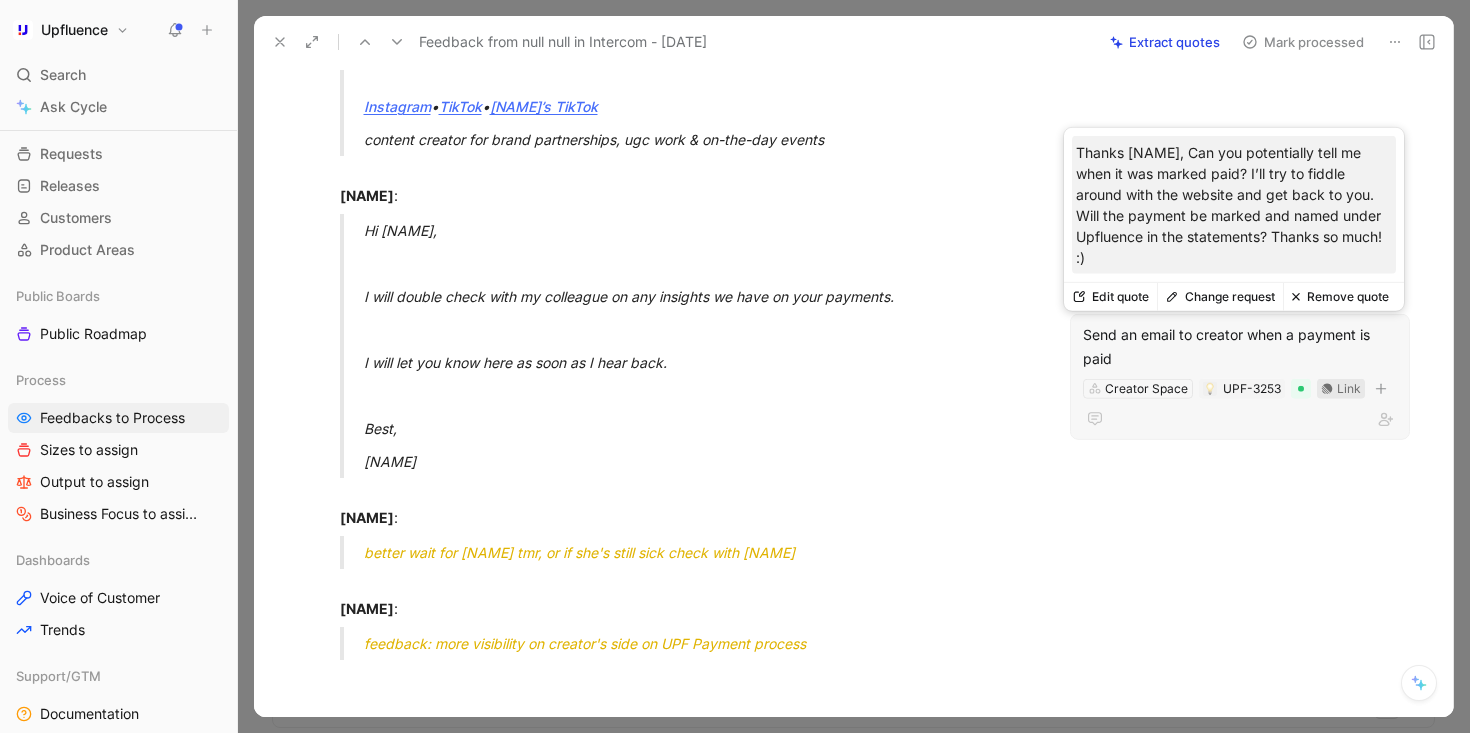 click on "Link" at bounding box center [1341, 389] 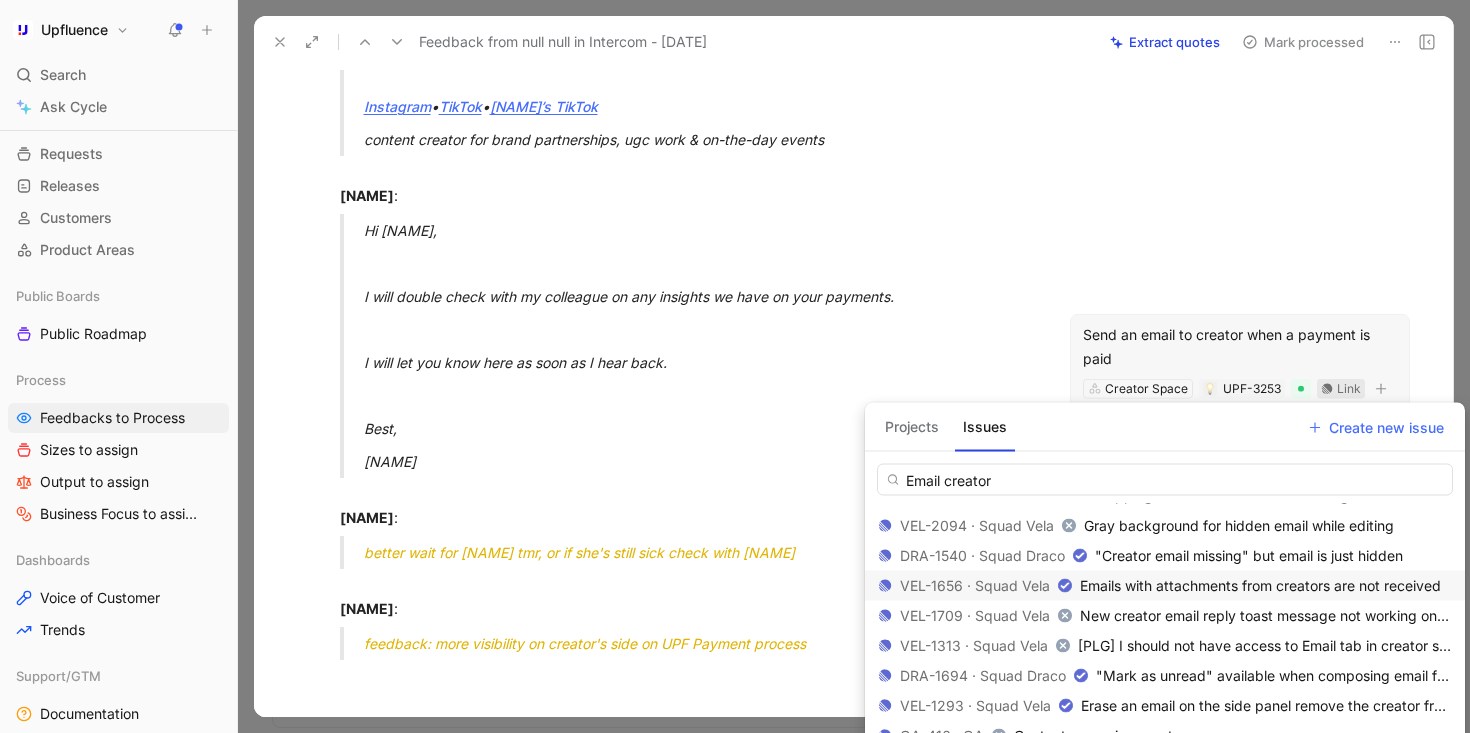 scroll, scrollTop: 501, scrollLeft: 0, axis: vertical 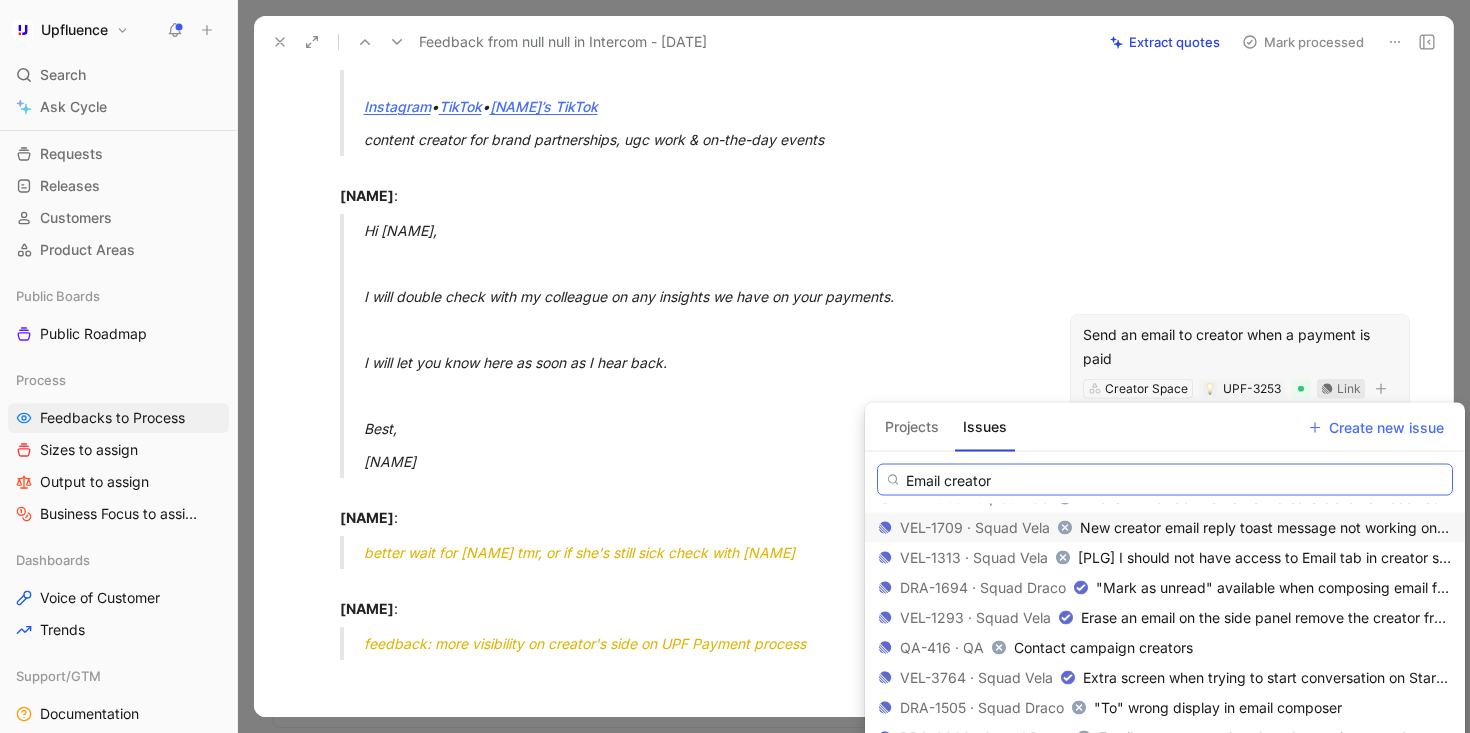 paste on "Sent email notifications to creators when they are paid" 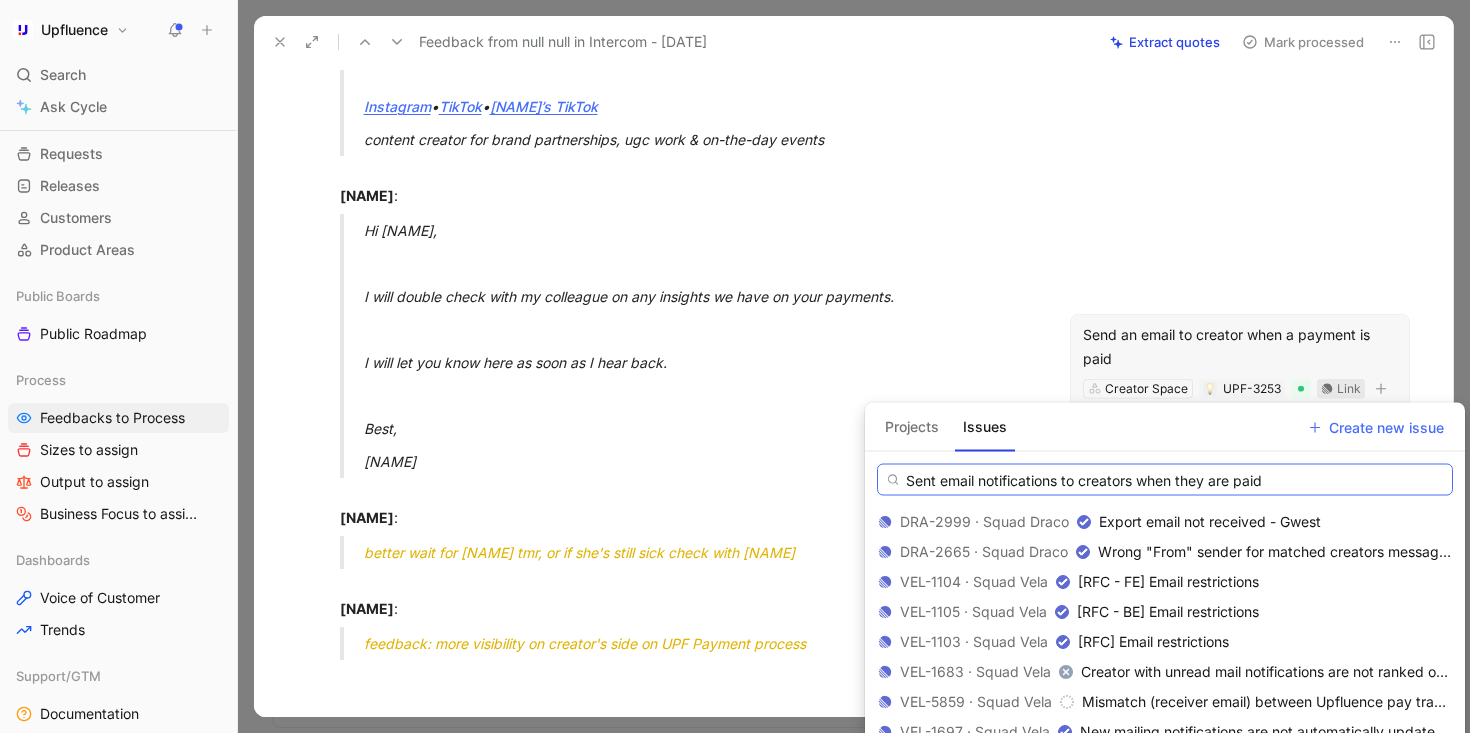 scroll, scrollTop: 0, scrollLeft: 0, axis: both 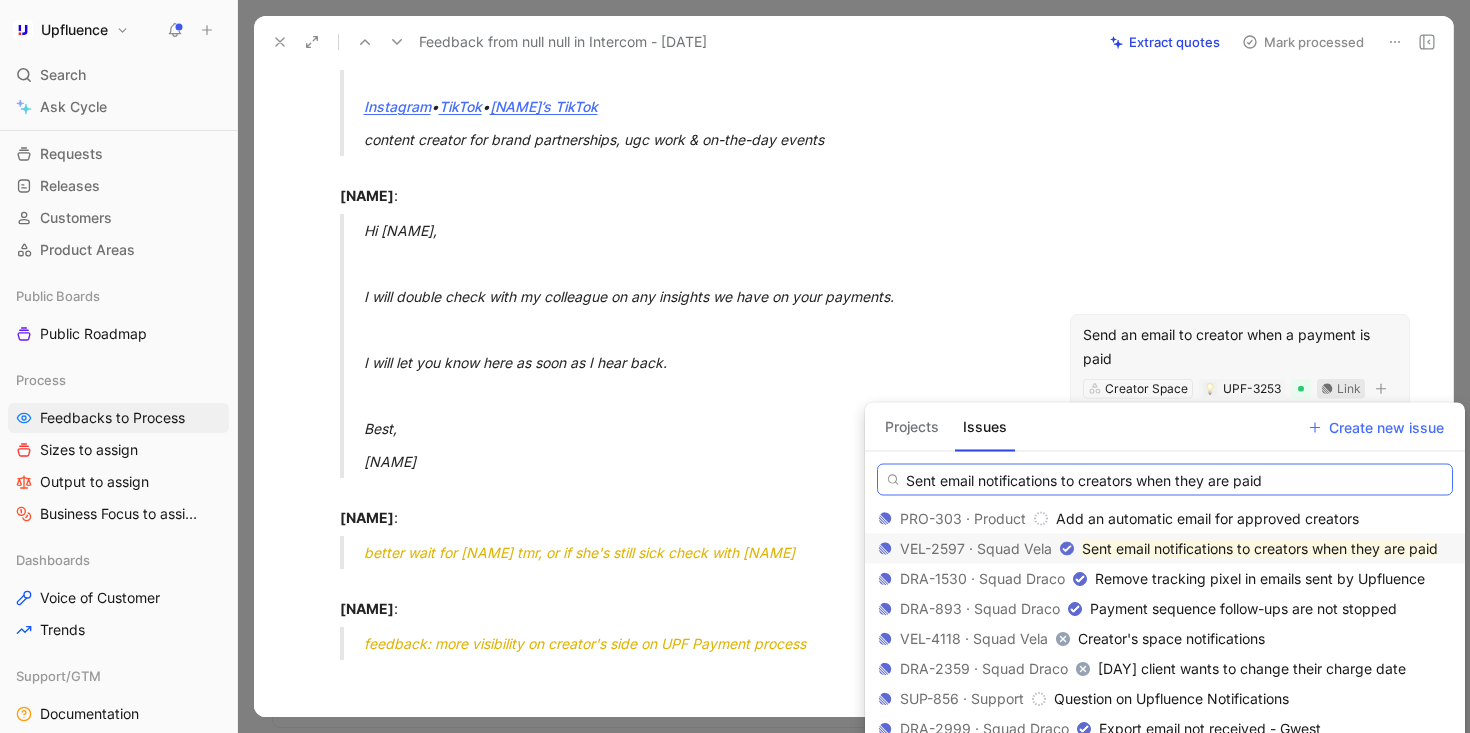 type on "Sent email notifications to creators when they are paid" 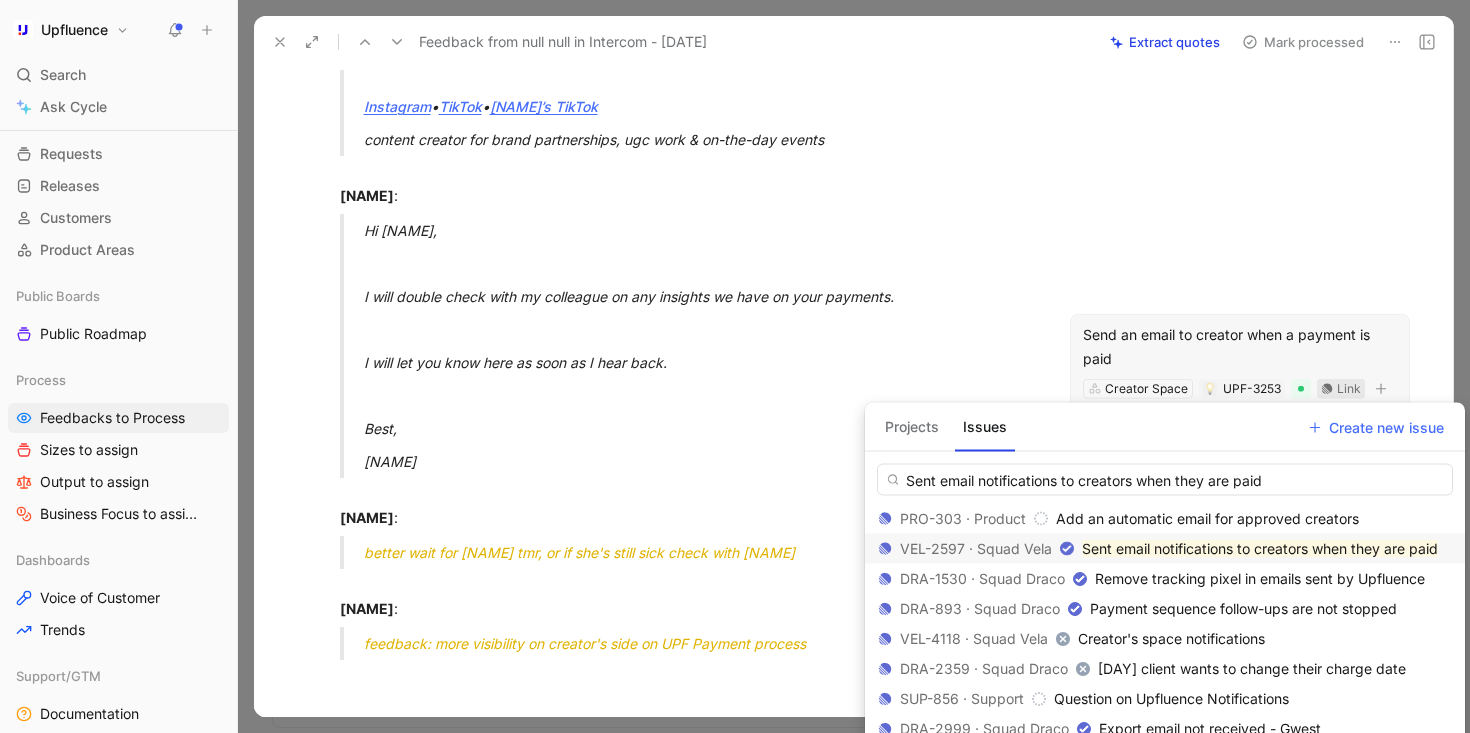 click on "Sent email notifications to creators when they are paid" at bounding box center (1260, 548) 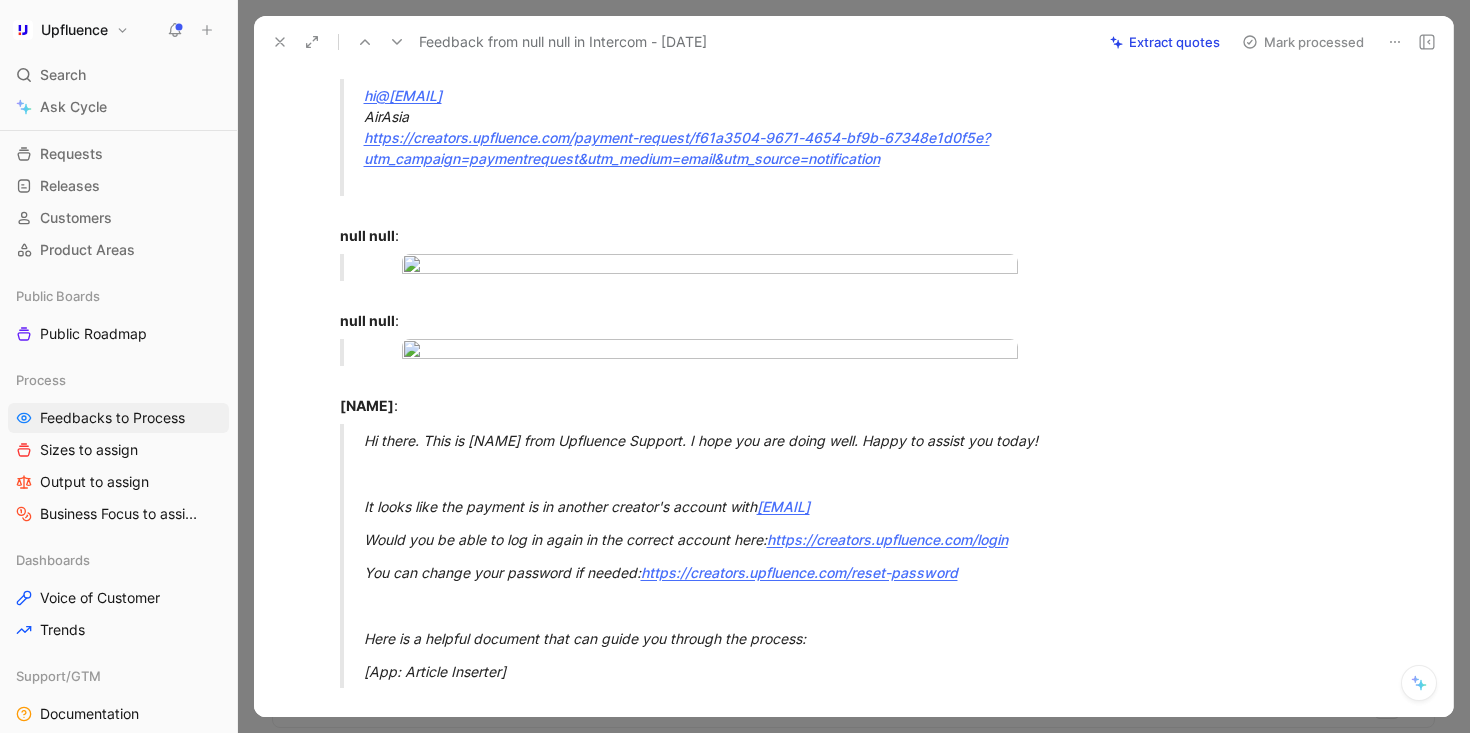 scroll, scrollTop: 0, scrollLeft: 0, axis: both 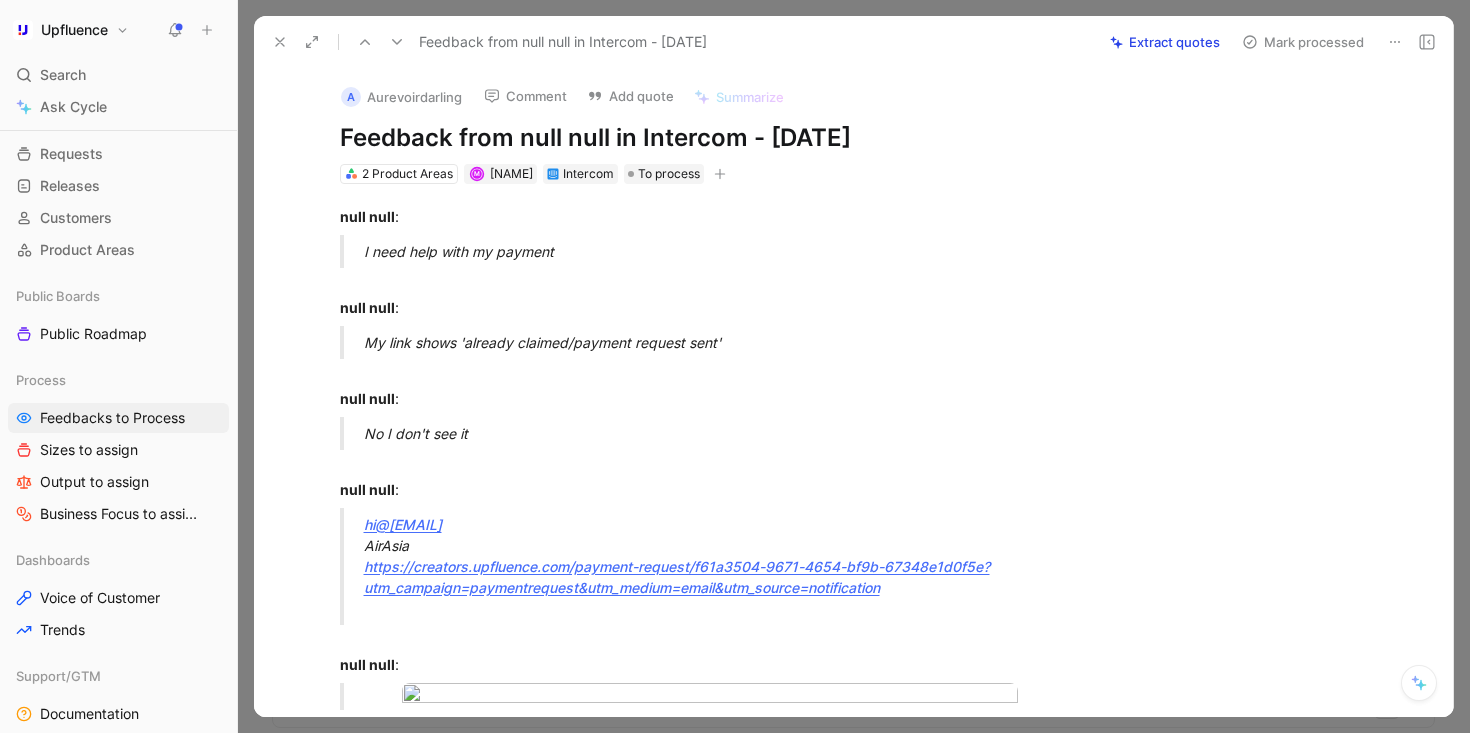 click on "Comment" at bounding box center [525, 96] 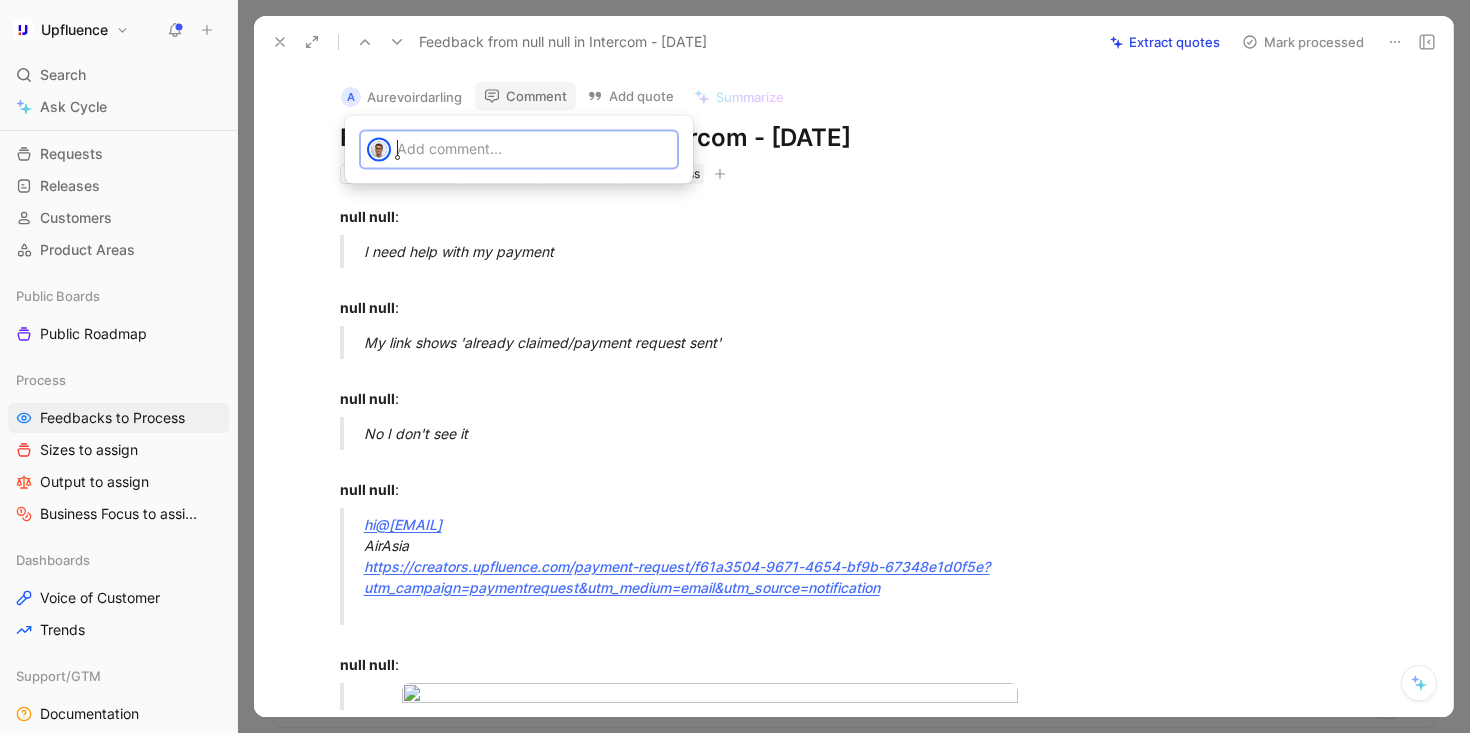 type 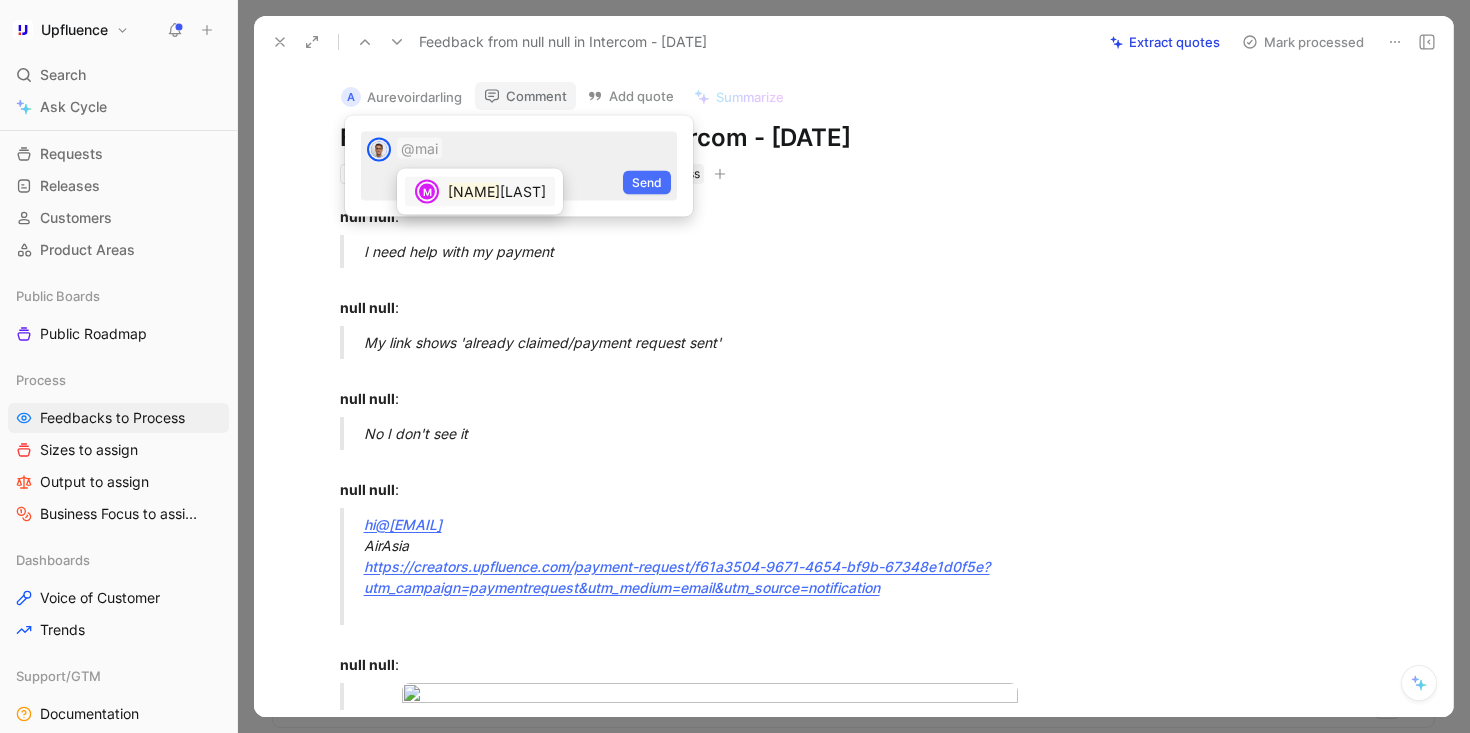 click on "[LAST]" at bounding box center (523, 191) 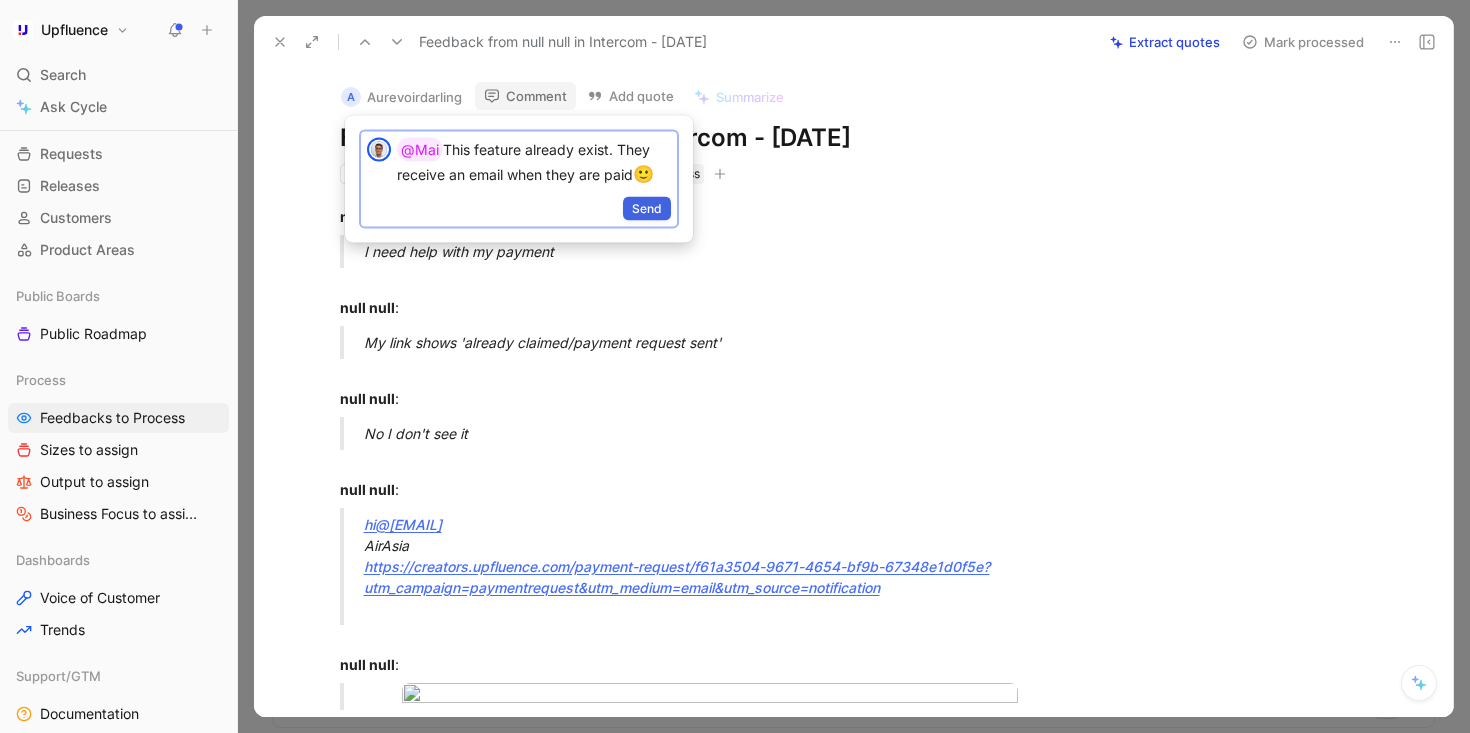 click on "Send" at bounding box center [647, 208] 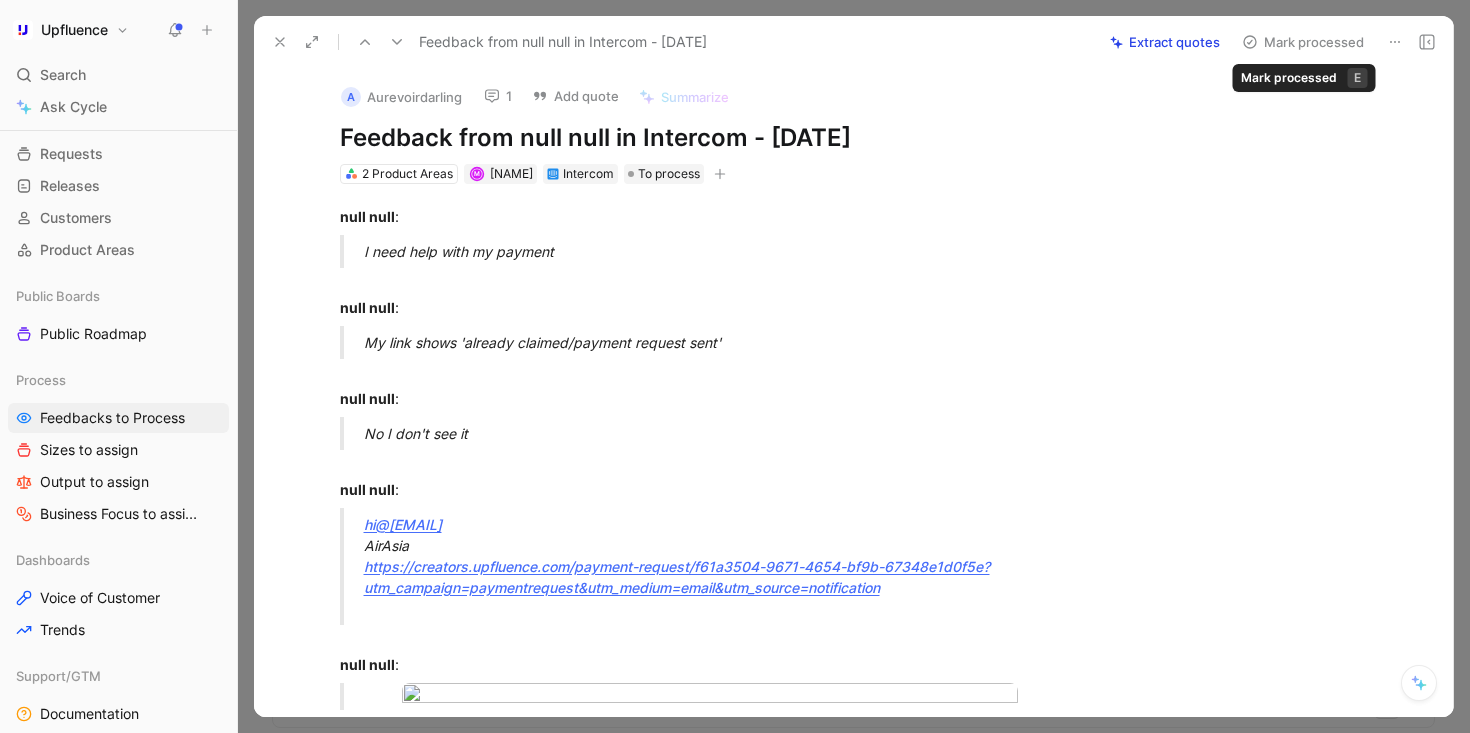 click on "Mark processed" at bounding box center (1303, 42) 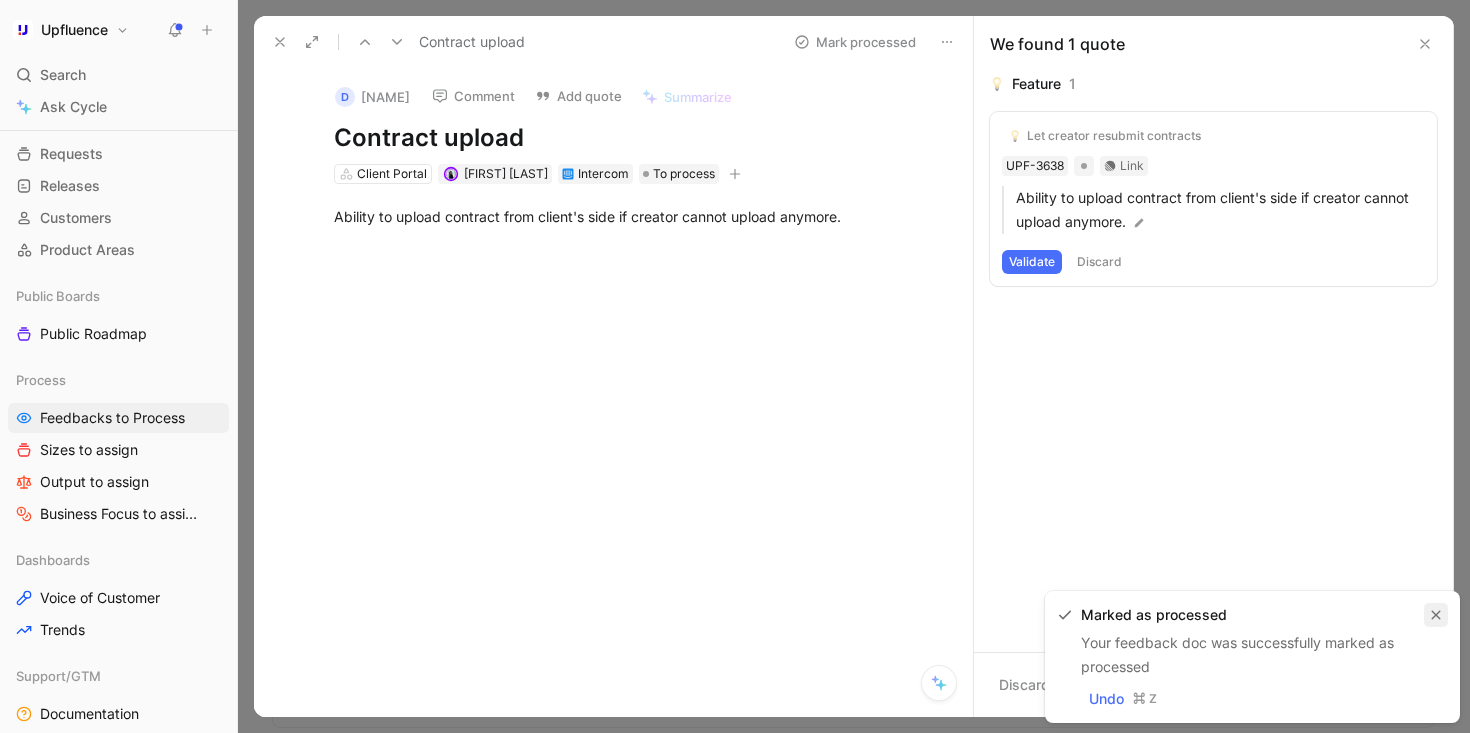 click 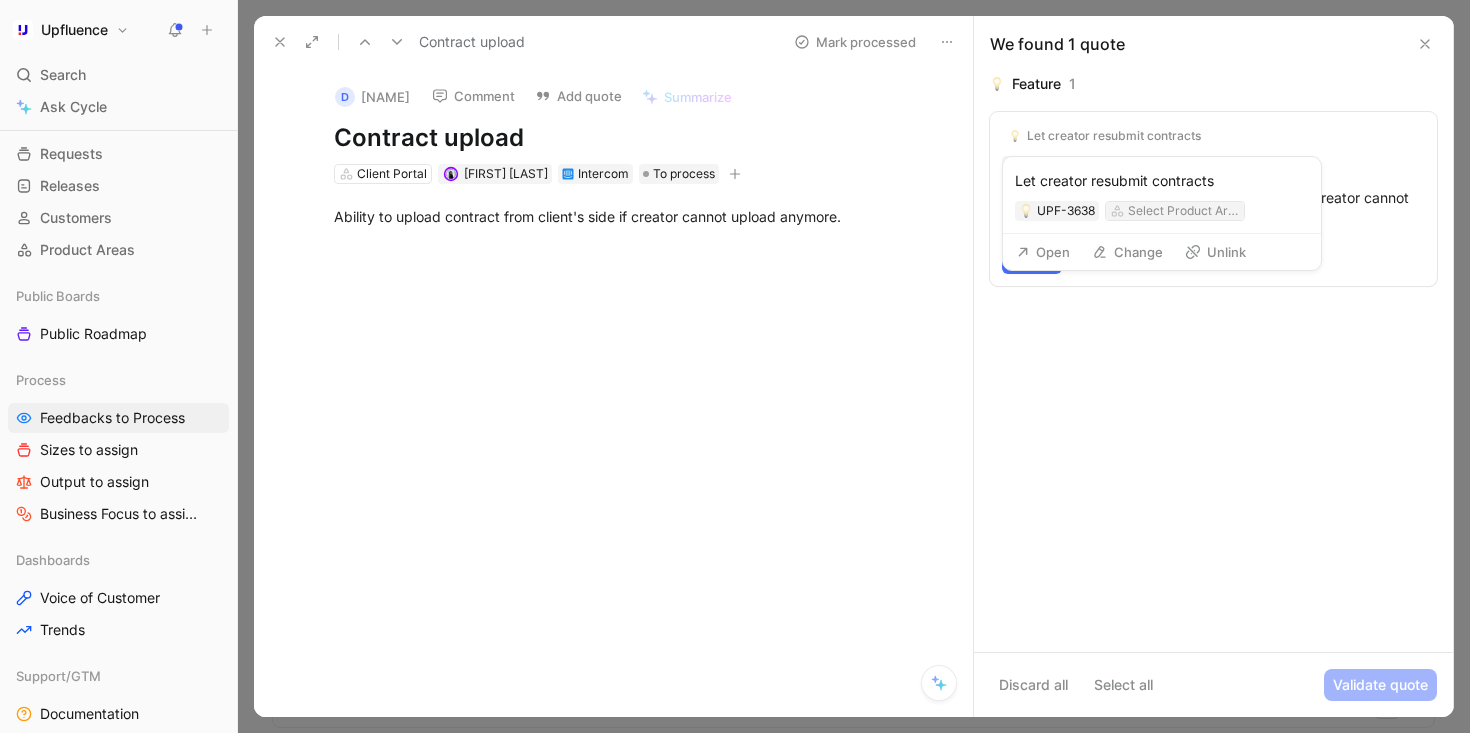 click on "Select Product Area" at bounding box center (1184, 211) 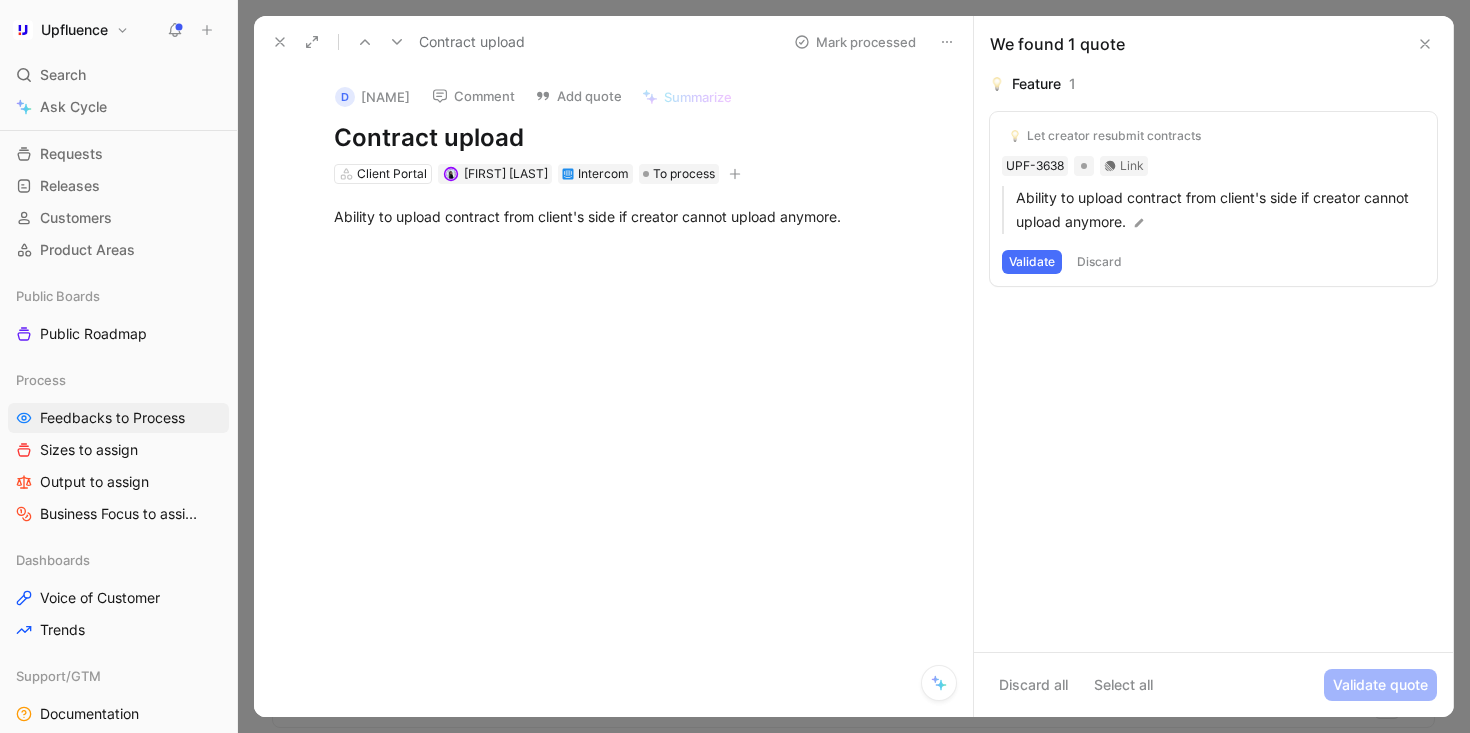 click on "Validate" at bounding box center [1032, 262] 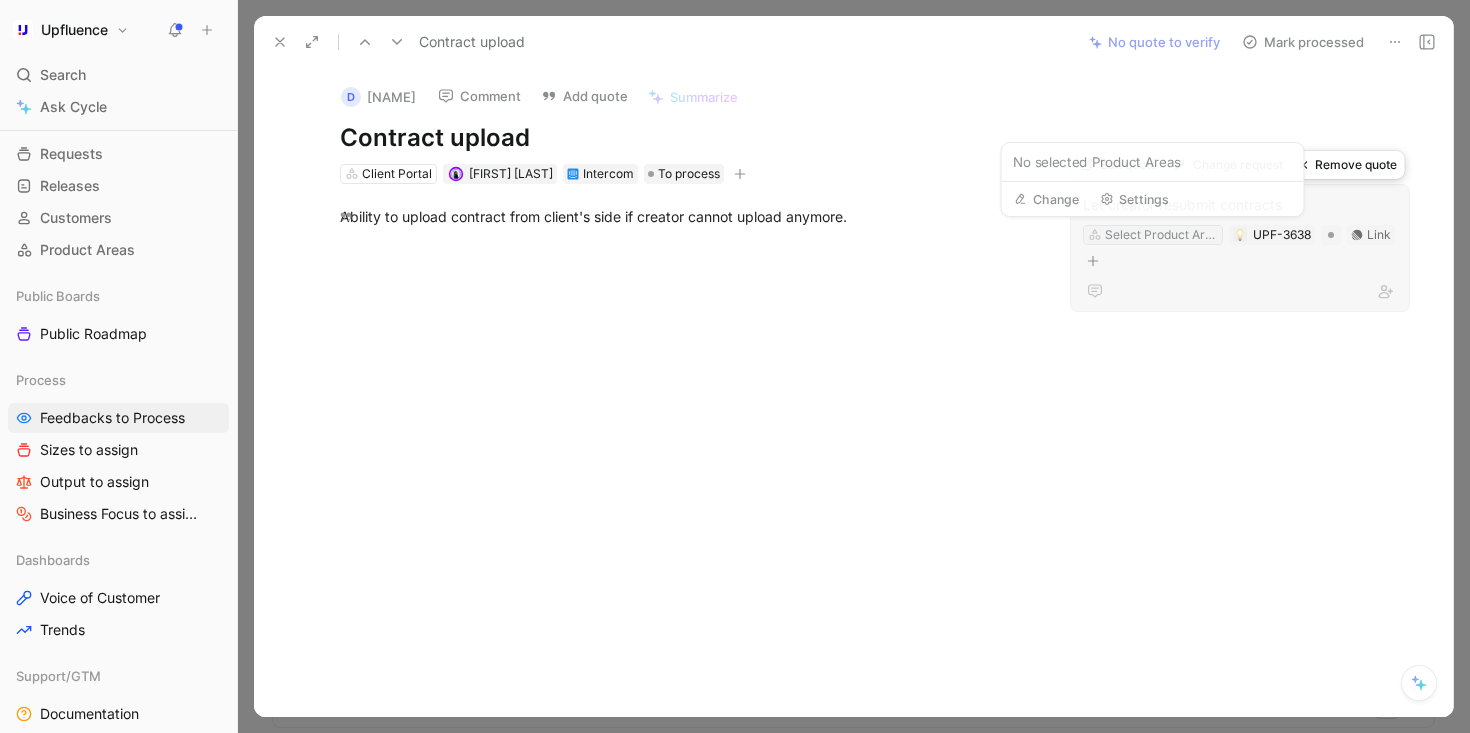 click on "Select Product Area" at bounding box center [1161, 235] 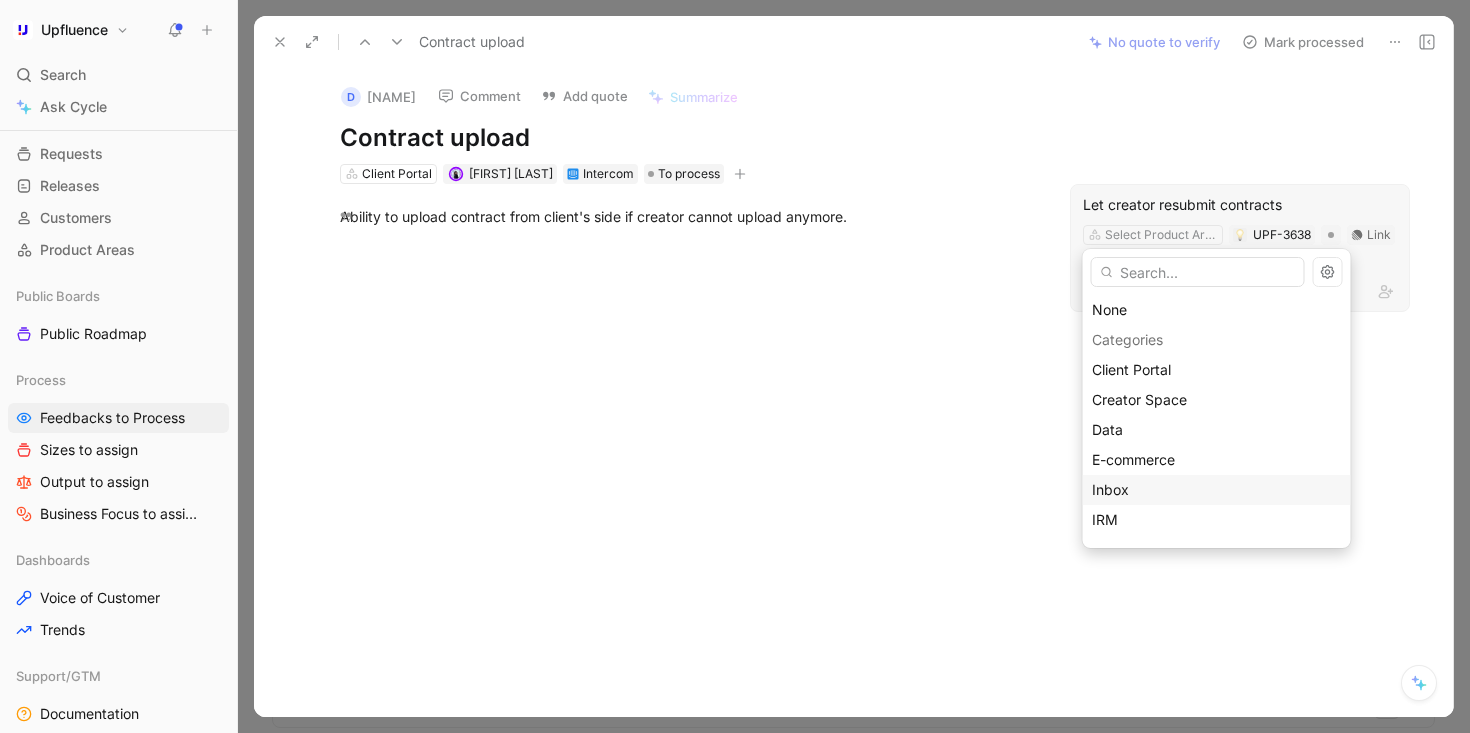 scroll, scrollTop: 295, scrollLeft: 0, axis: vertical 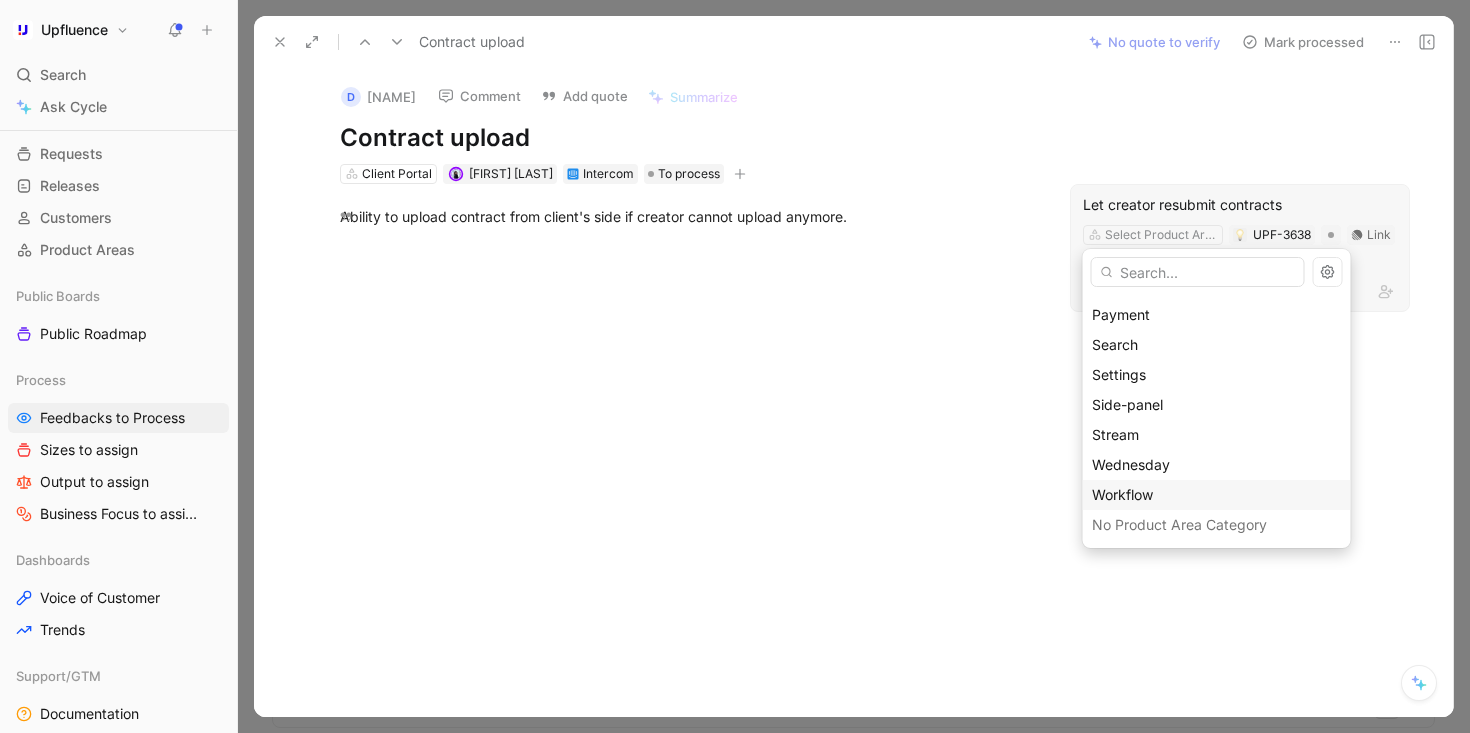 click on "Workflow" at bounding box center [1122, 494] 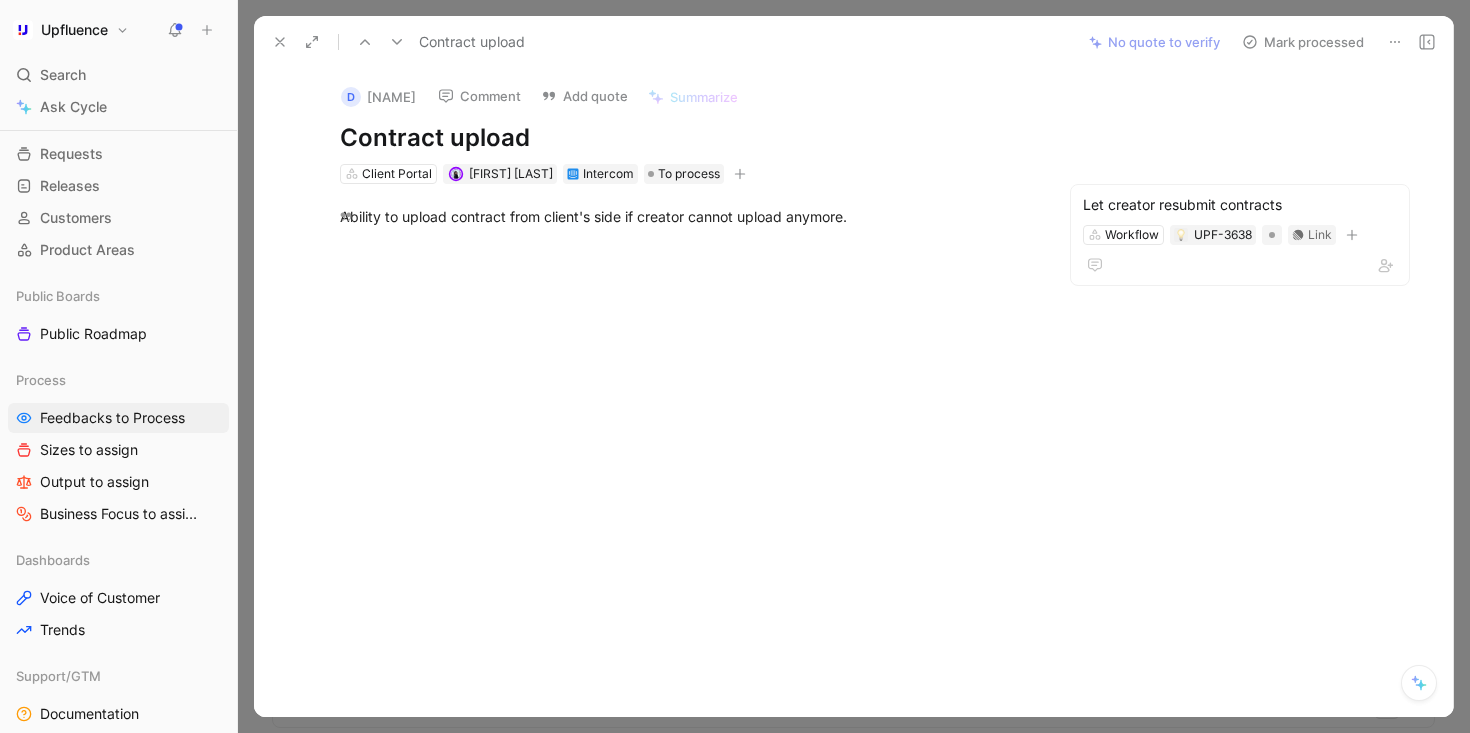 click on "Mark processed" at bounding box center (1303, 42) 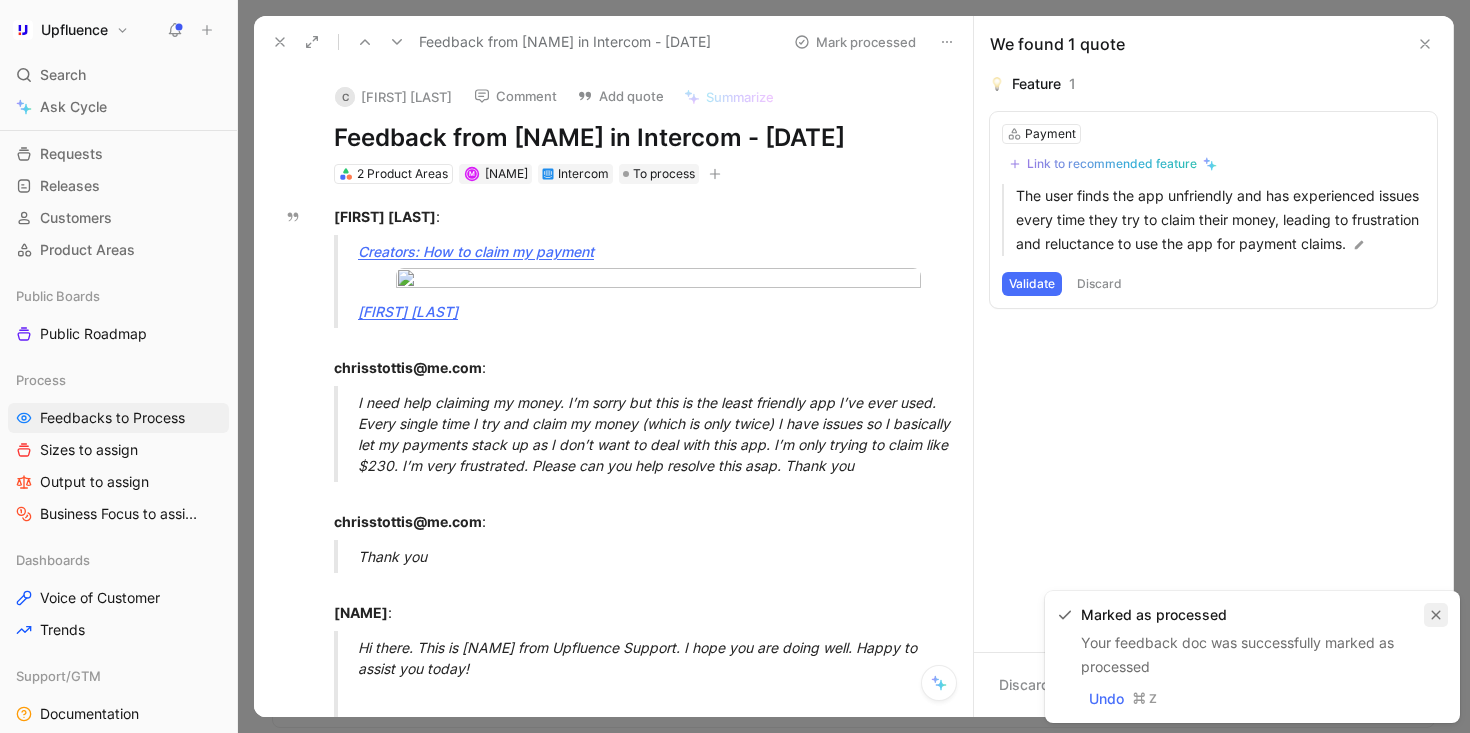 click at bounding box center [1436, 615] 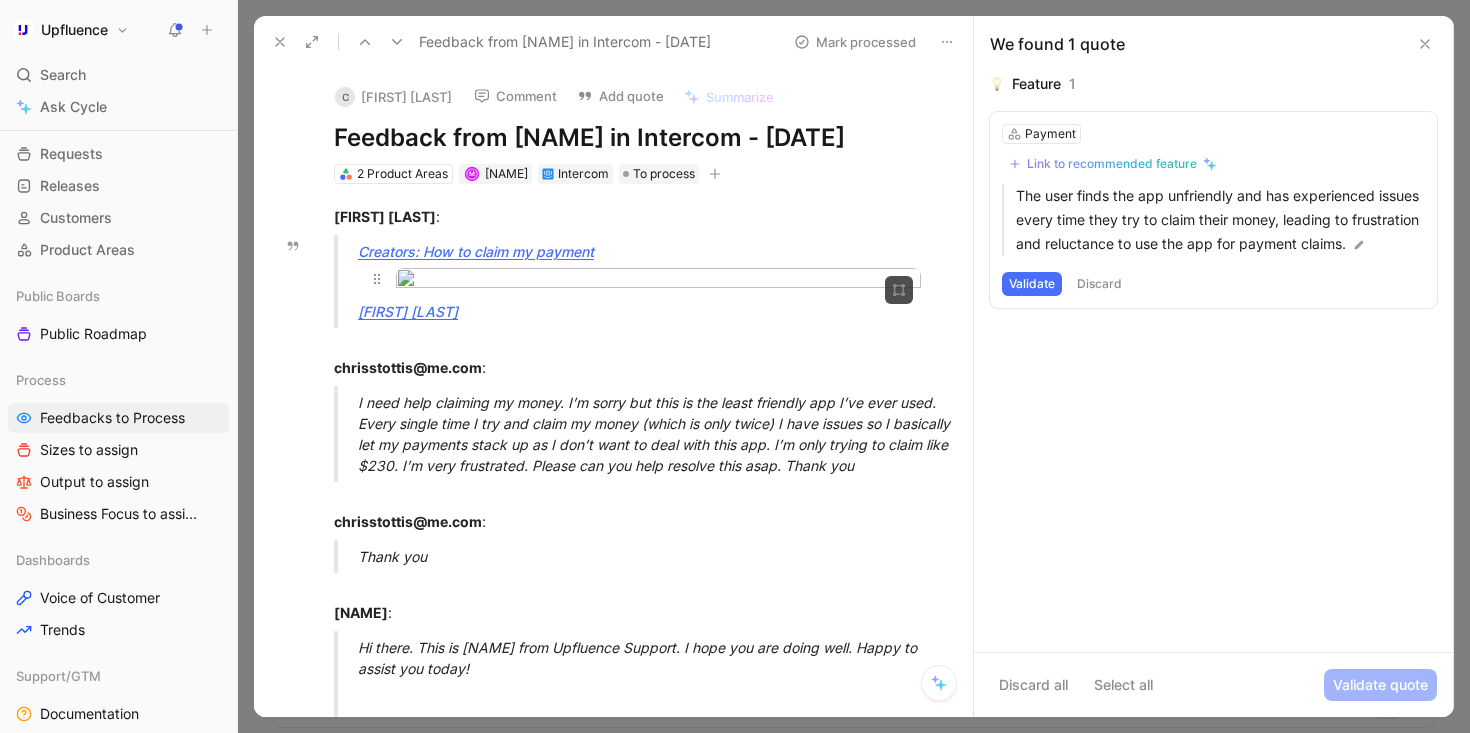 click on "Upfluence Search ⌘ K Ask Cycle Workspace Home G then H Feedback G then F Requests G then R Releases G then L Customers Product Areas Public Boards Public Roadmap Process Feedbacks to Process Sizes to assign Output to assign Business Focus to assign Dashboards Voice of Customer Trends Support/GTM Documentation Go-to-Market Feedback from support Product Ideas Prioritized Backlog Conception Ready Per Area Delivery Graveyard
To pick up a draggable item, press the space bar.
While dragging, use the arrow keys to move the item.
Press space again to drop the item in its new position, or press escape to cancel.
Help center Invite member Feedback Views Feedbacks to Process Process Settings To process 25+ T [FIRST] [LAST] and [FIRST] [LAST] - [DATE] 4 E Feedback from [FIRST] [LAST] in Intercom - [DATE] 1 M C Feedback from [FIRST] [LAST] in Intercom - [DATE] 1 M F Feedback from [FIRST] [LAST] ( Marketing ) in Intercom - [DATE] 3 M t 1 M L Change payment's currency 1 d 1 Z K 1 3 K 1 A" at bounding box center (735, 366) 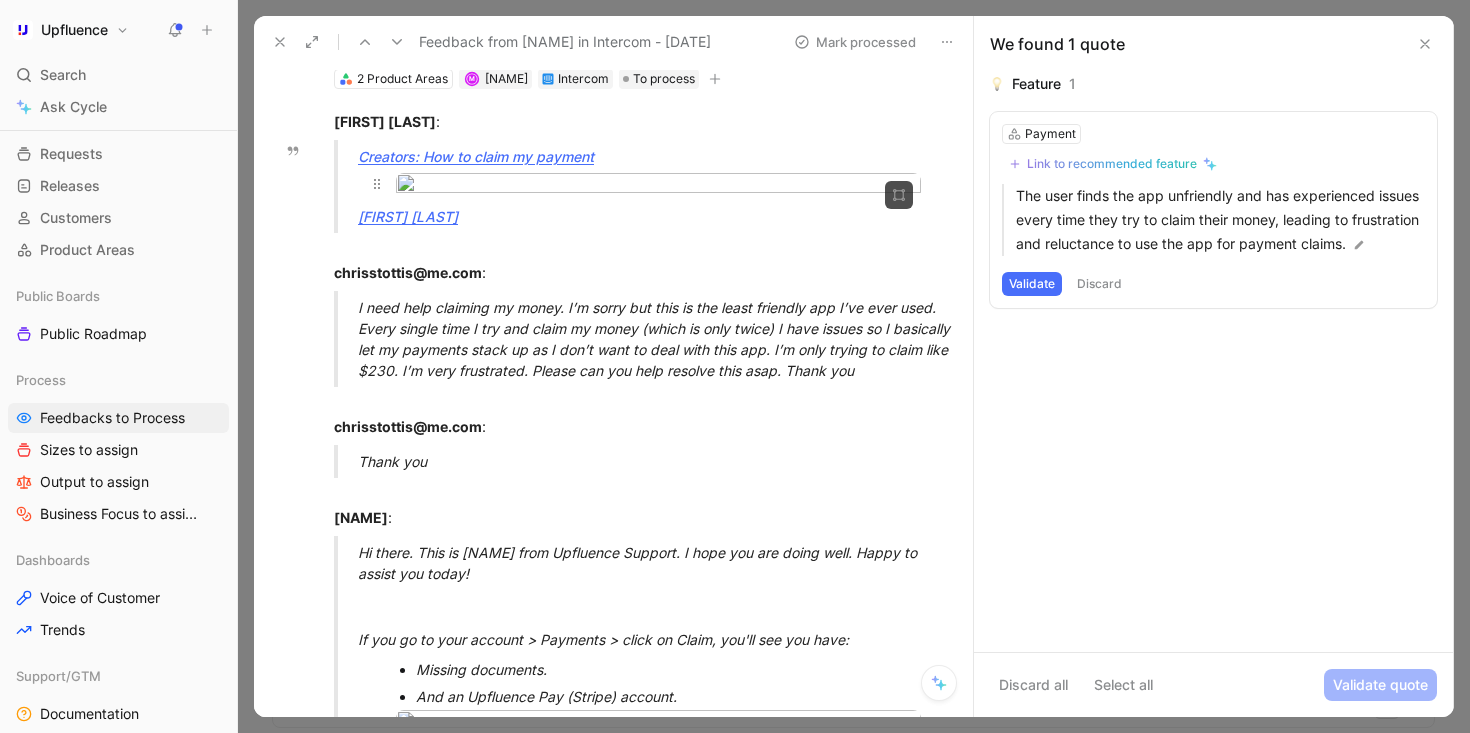 scroll, scrollTop: 96, scrollLeft: 0, axis: vertical 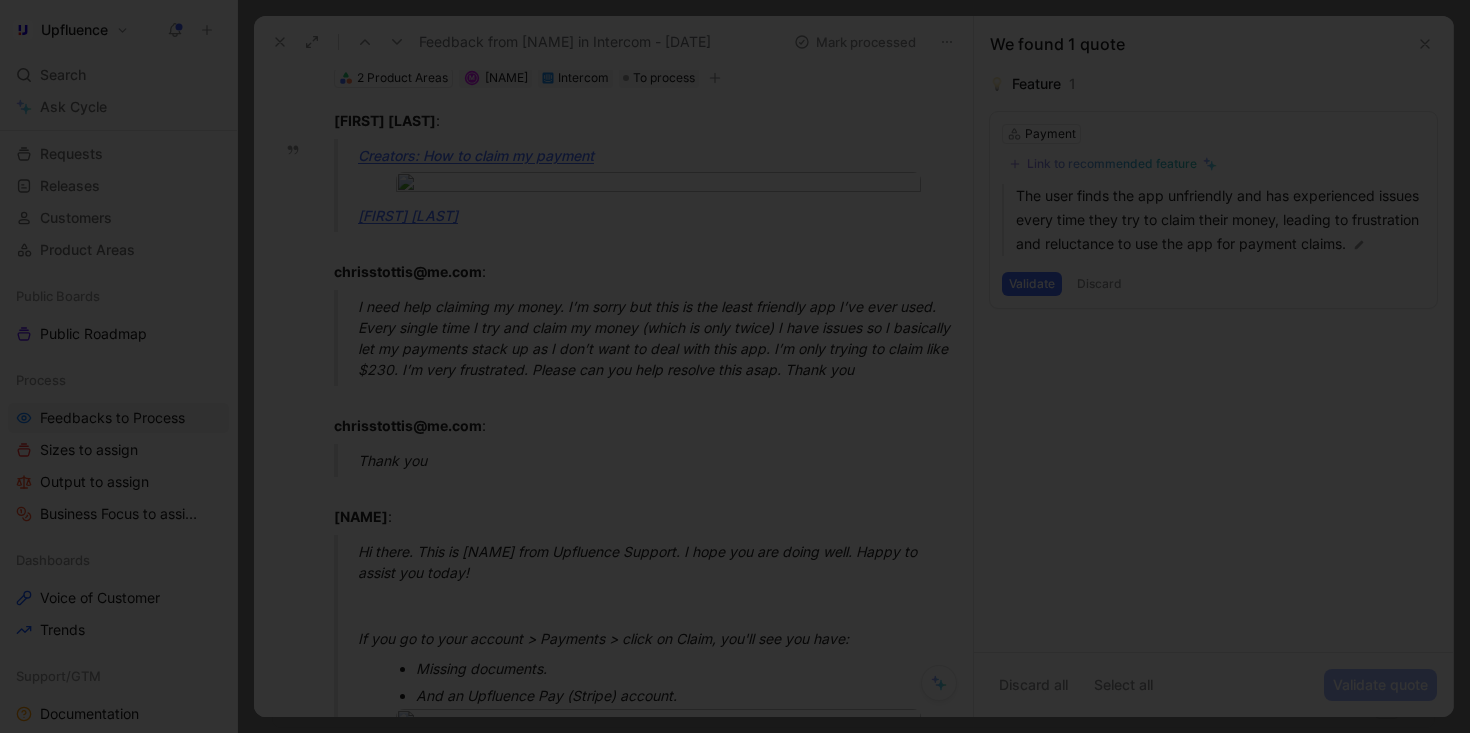 click at bounding box center (735, 733) 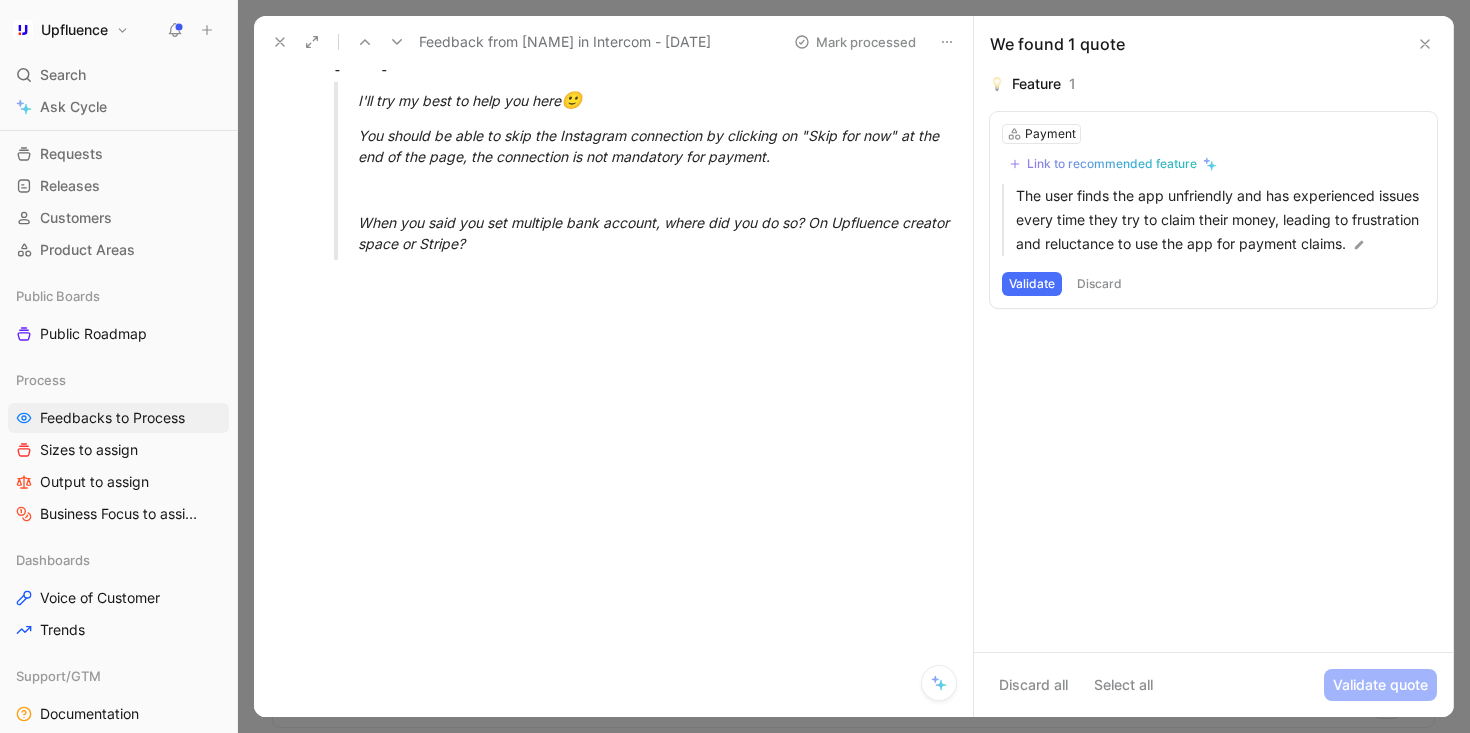 scroll, scrollTop: 2240, scrollLeft: 0, axis: vertical 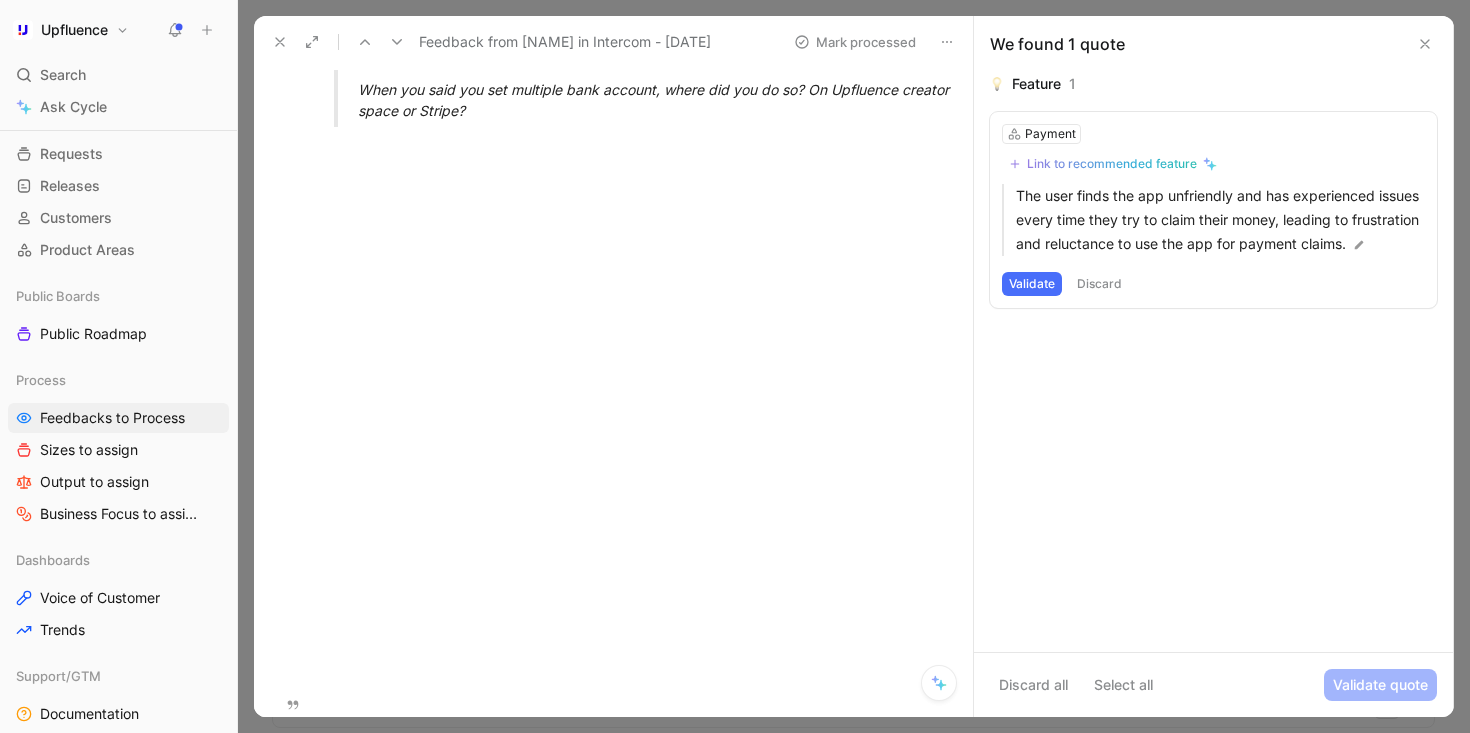 drag, startPoint x: 821, startPoint y: 350, endPoint x: 315, endPoint y: 309, distance: 507.65836 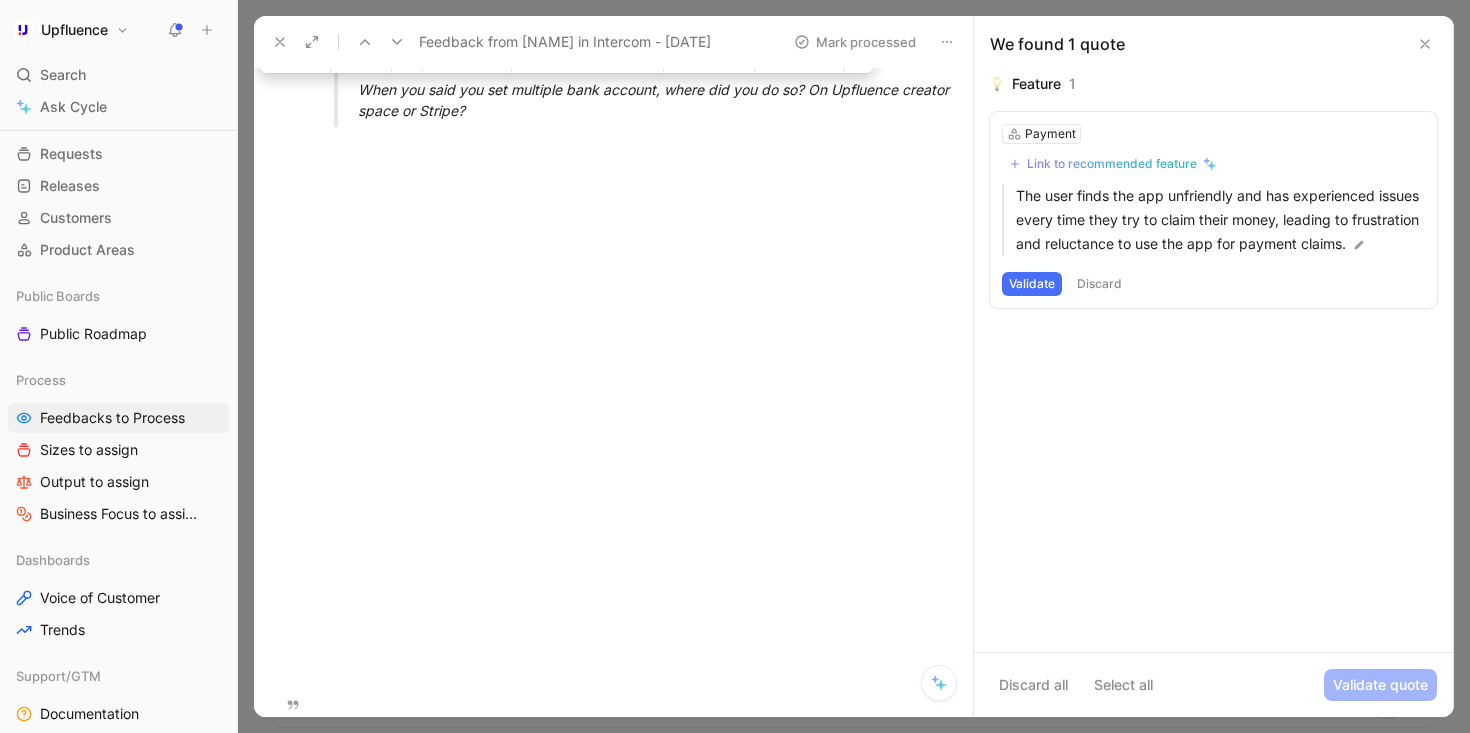 drag, startPoint x: 366, startPoint y: 407, endPoint x: 578, endPoint y: 423, distance: 212.60292 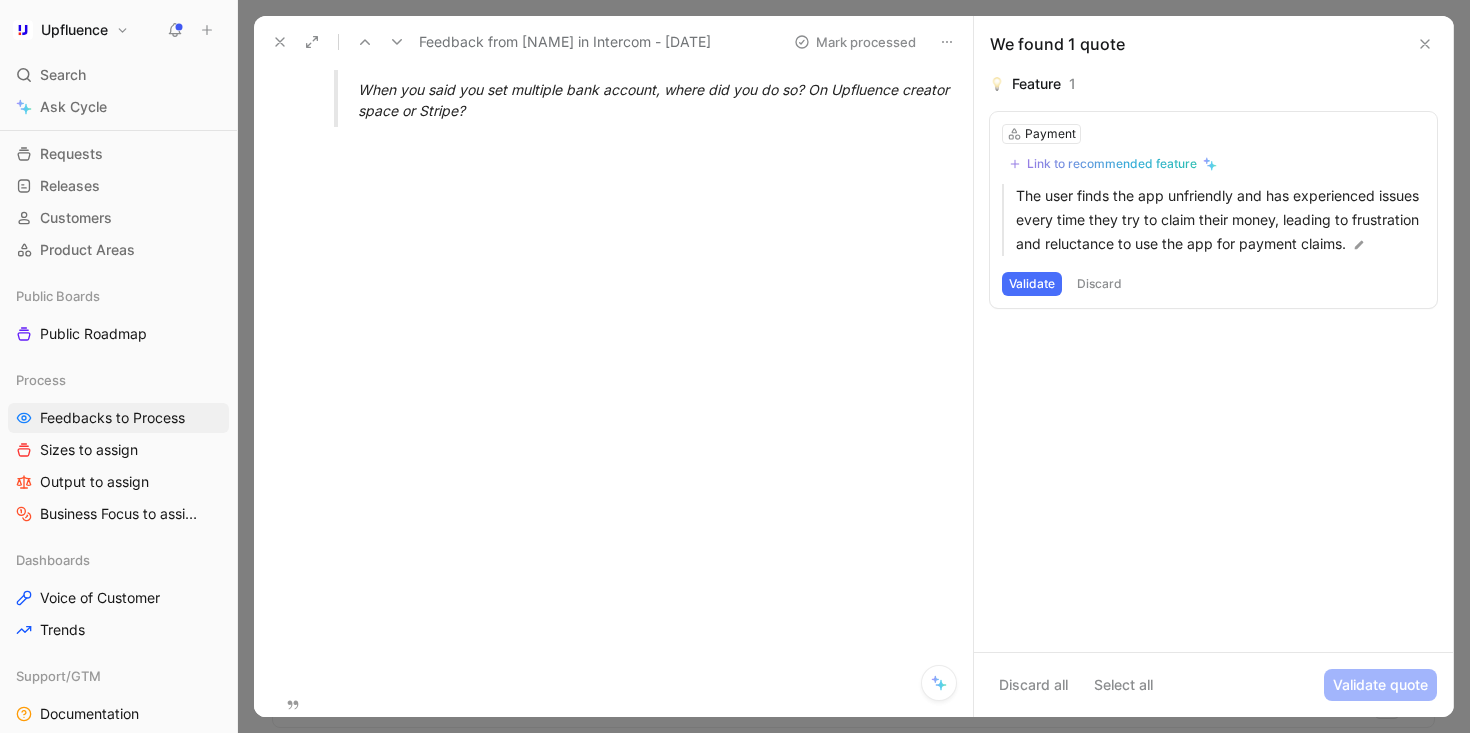 scroll, scrollTop: 2261, scrollLeft: 0, axis: vertical 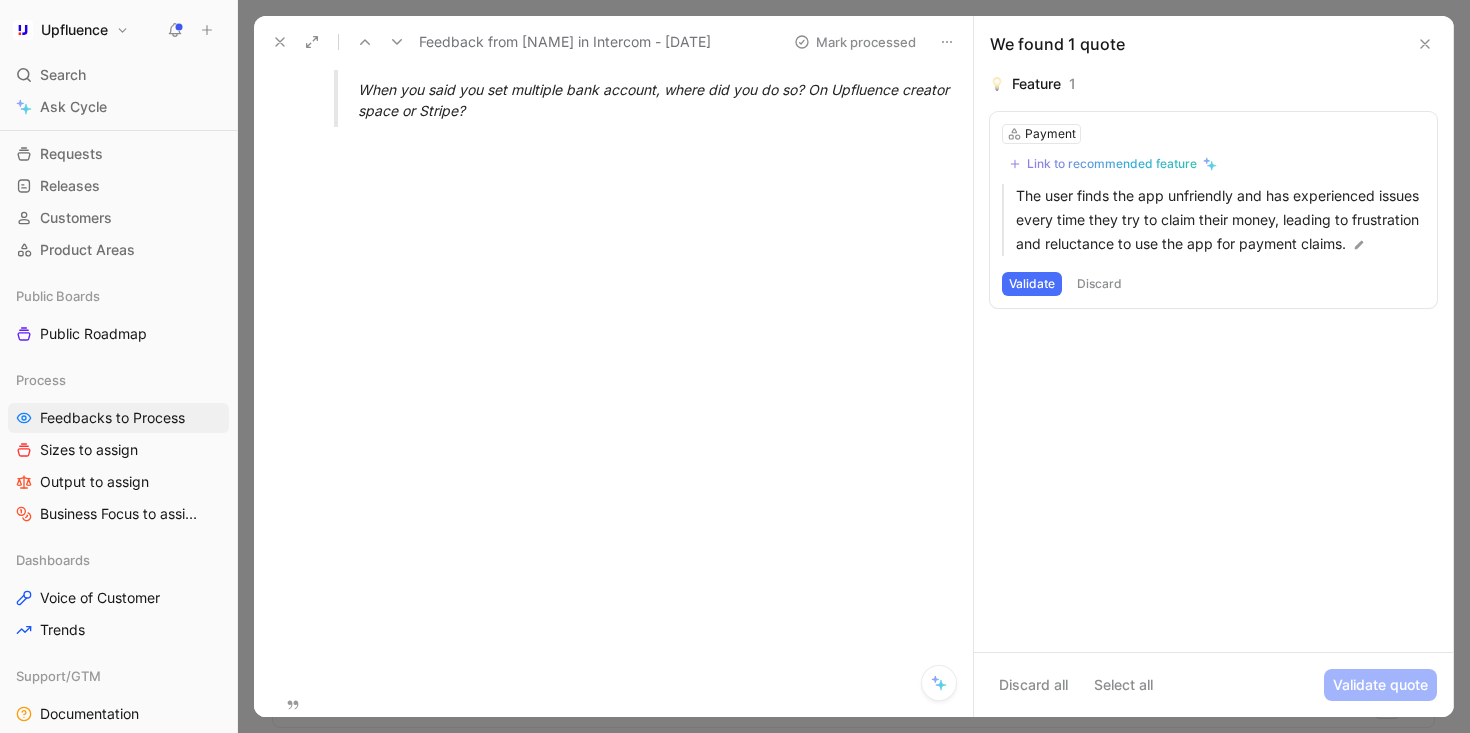 click on "Discard" at bounding box center [1099, 284] 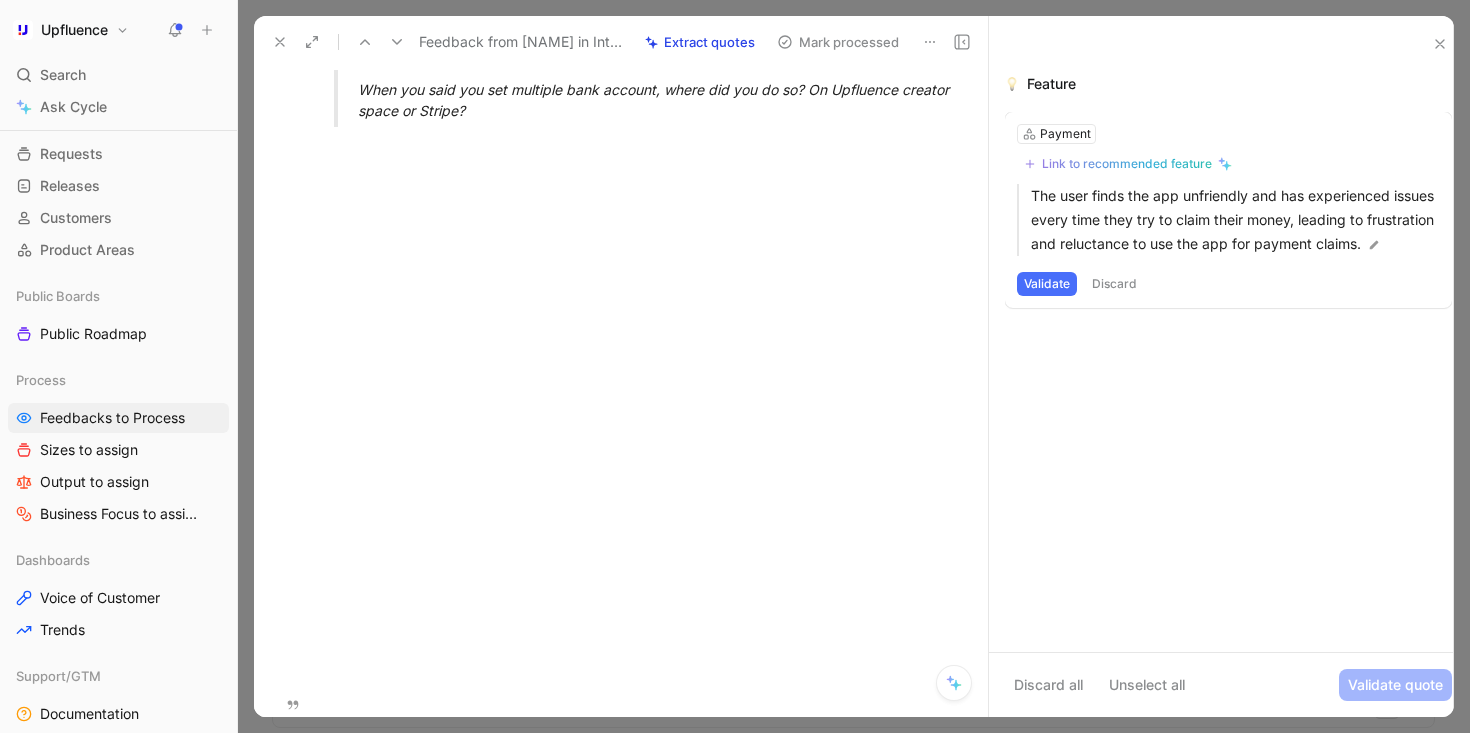 scroll, scrollTop: 2339, scrollLeft: 0, axis: vertical 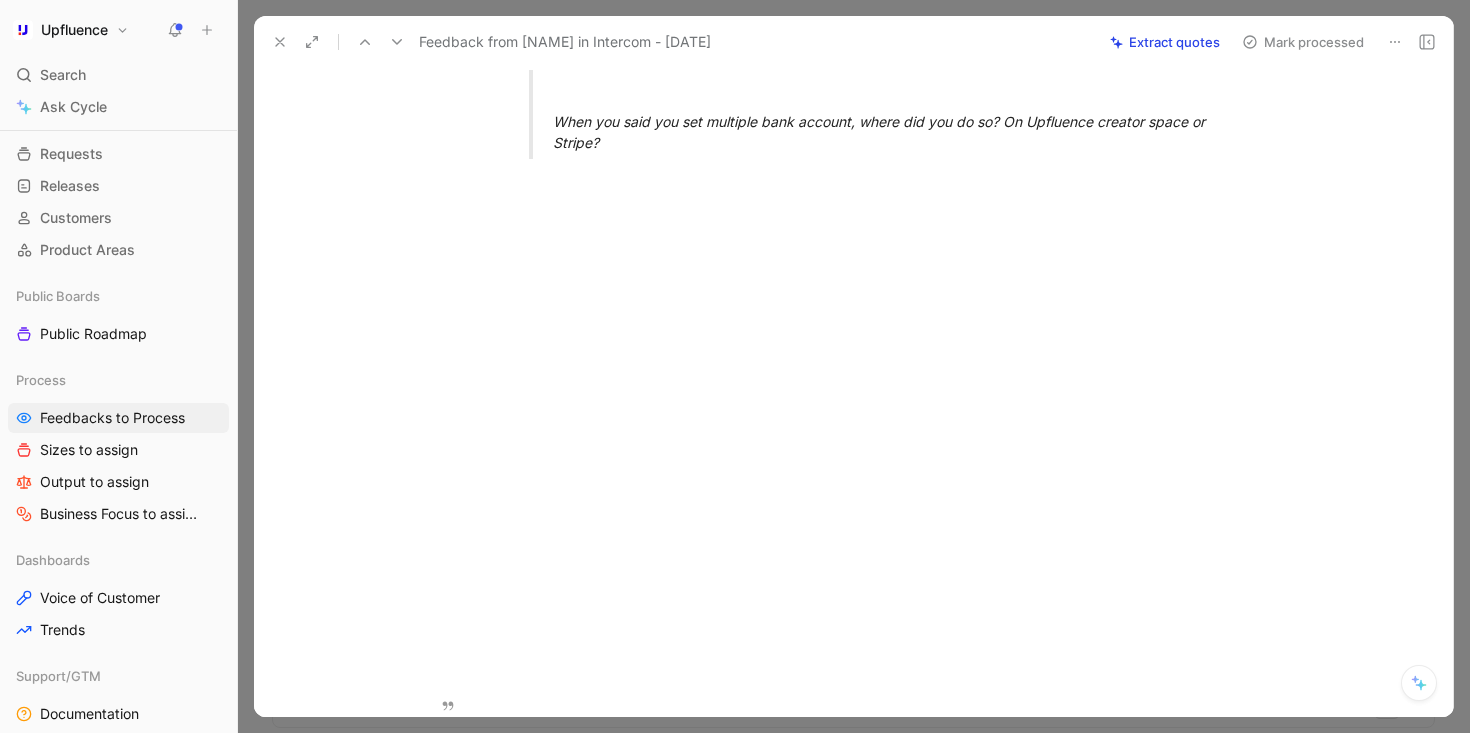click on "Mark processed" at bounding box center (1303, 42) 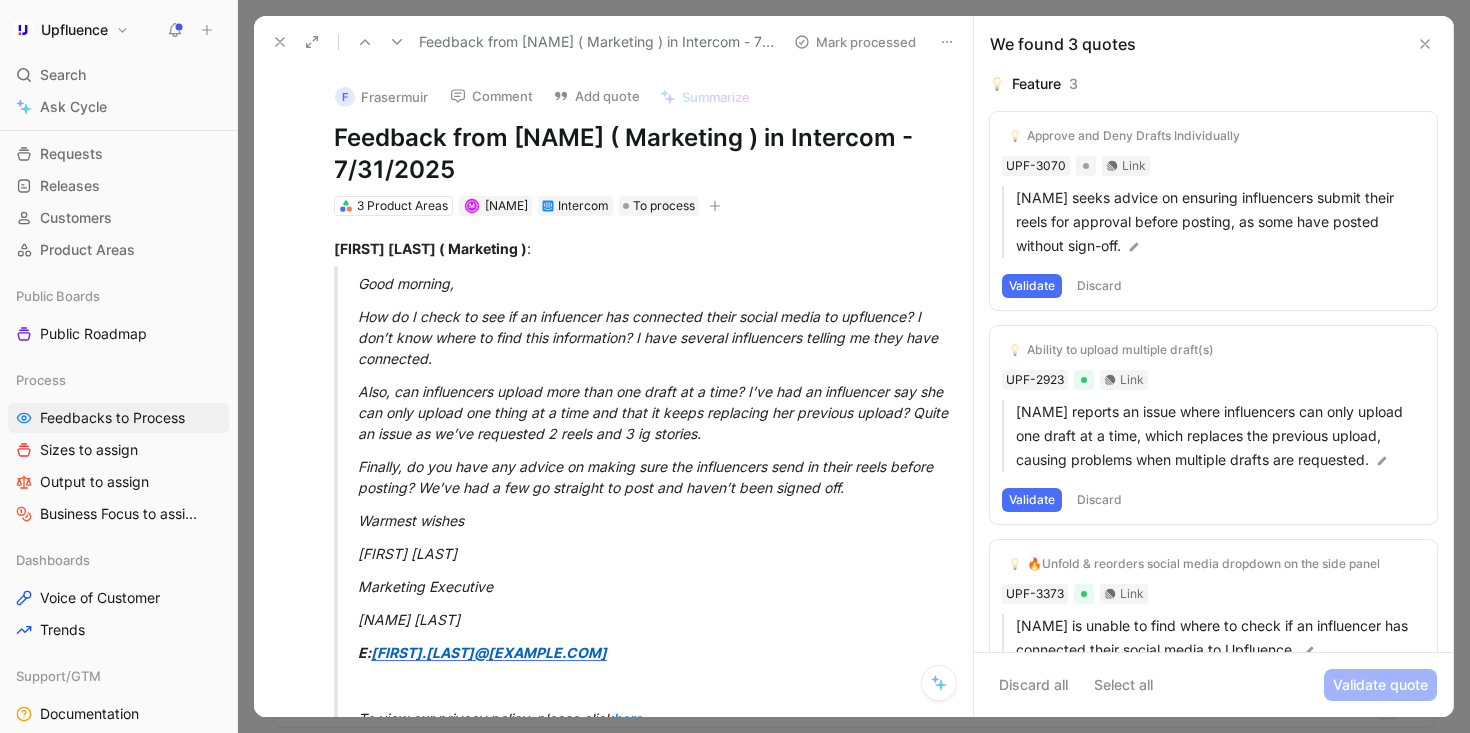 click 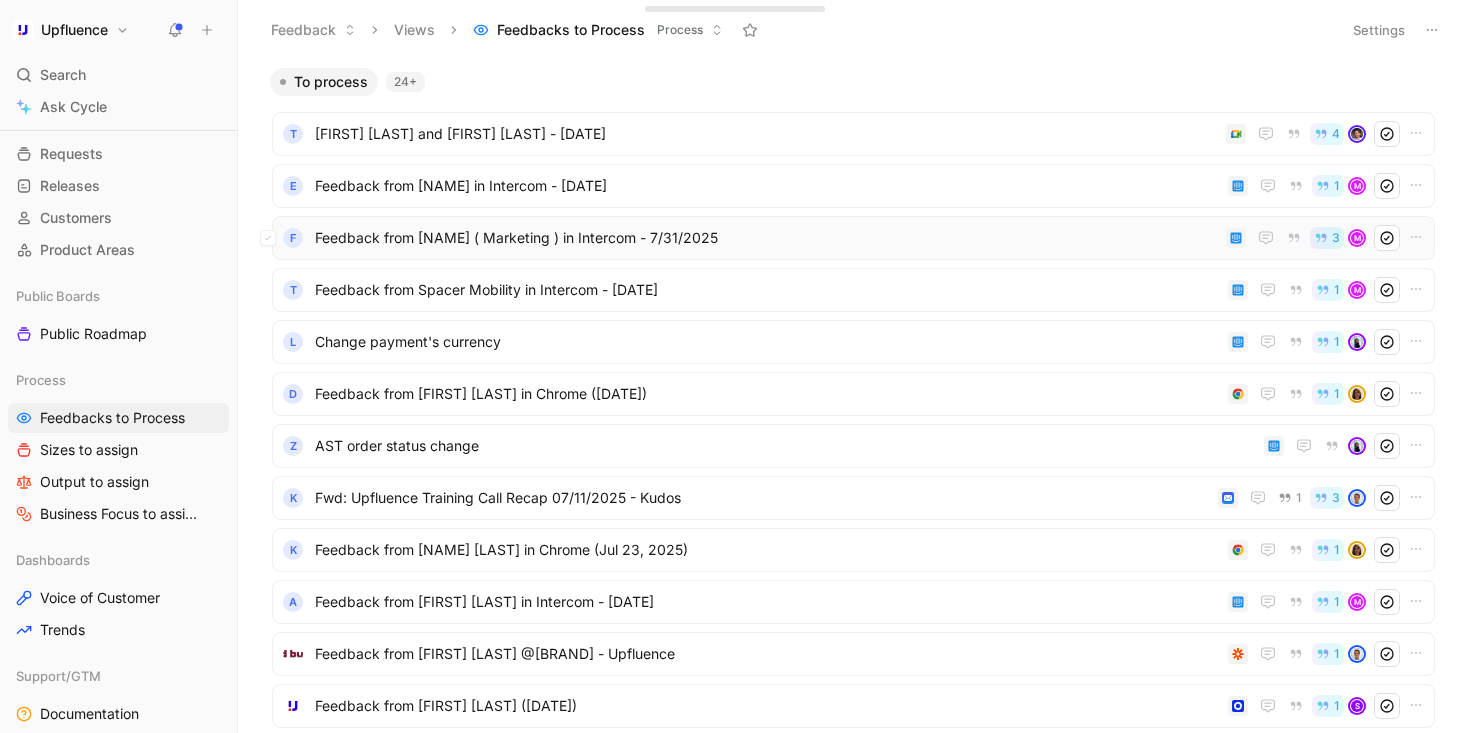 click on "Feedback from [NAME] ( Marketing ) in Intercom - 7/31/2025" at bounding box center [766, 238] 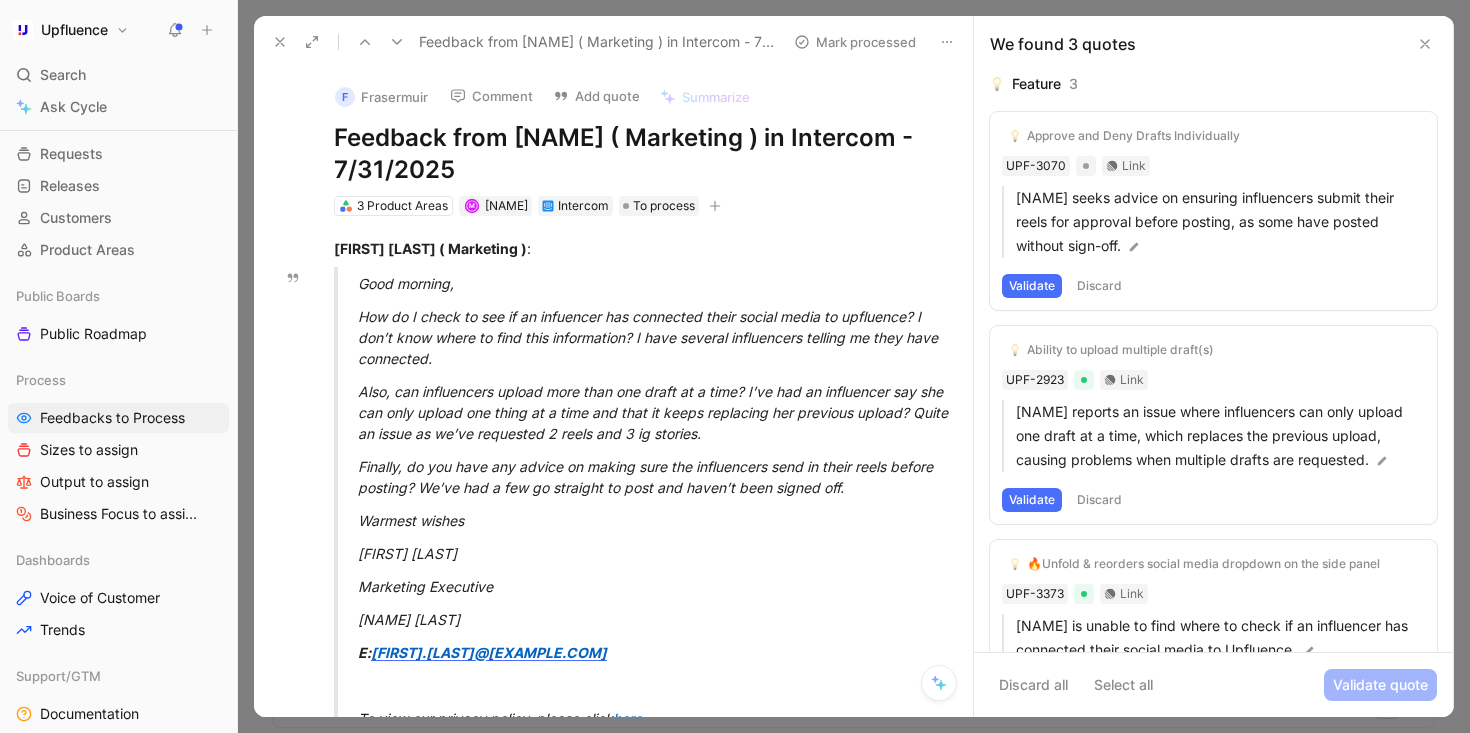 click 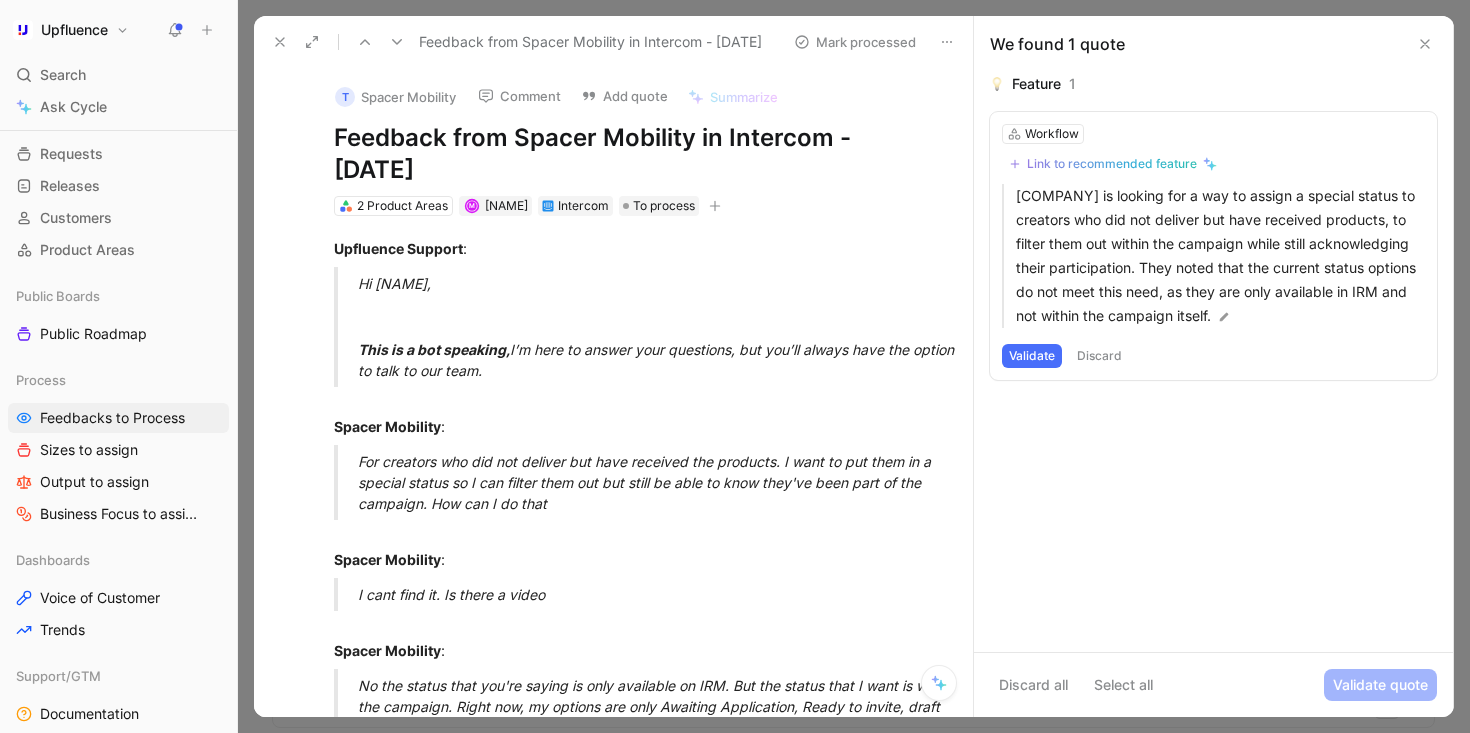 click 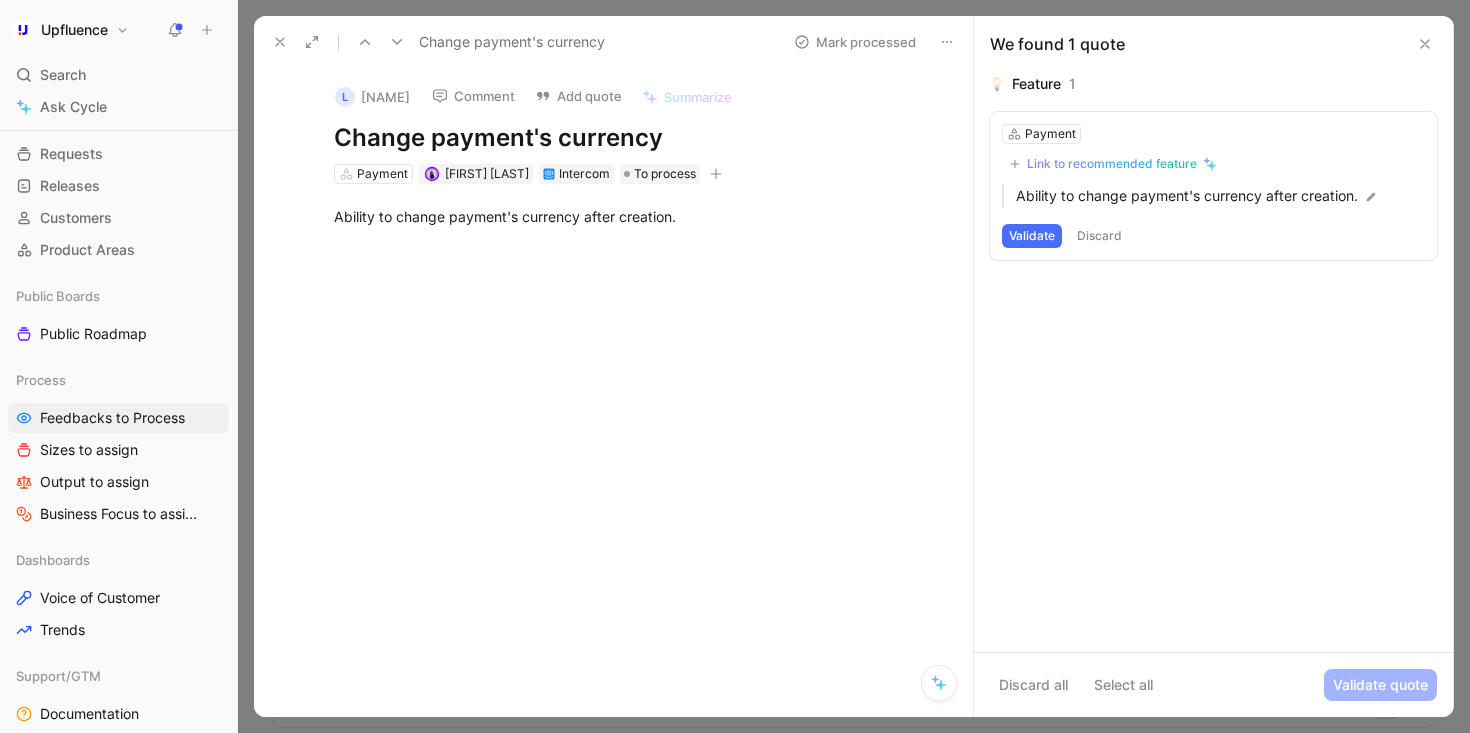click 